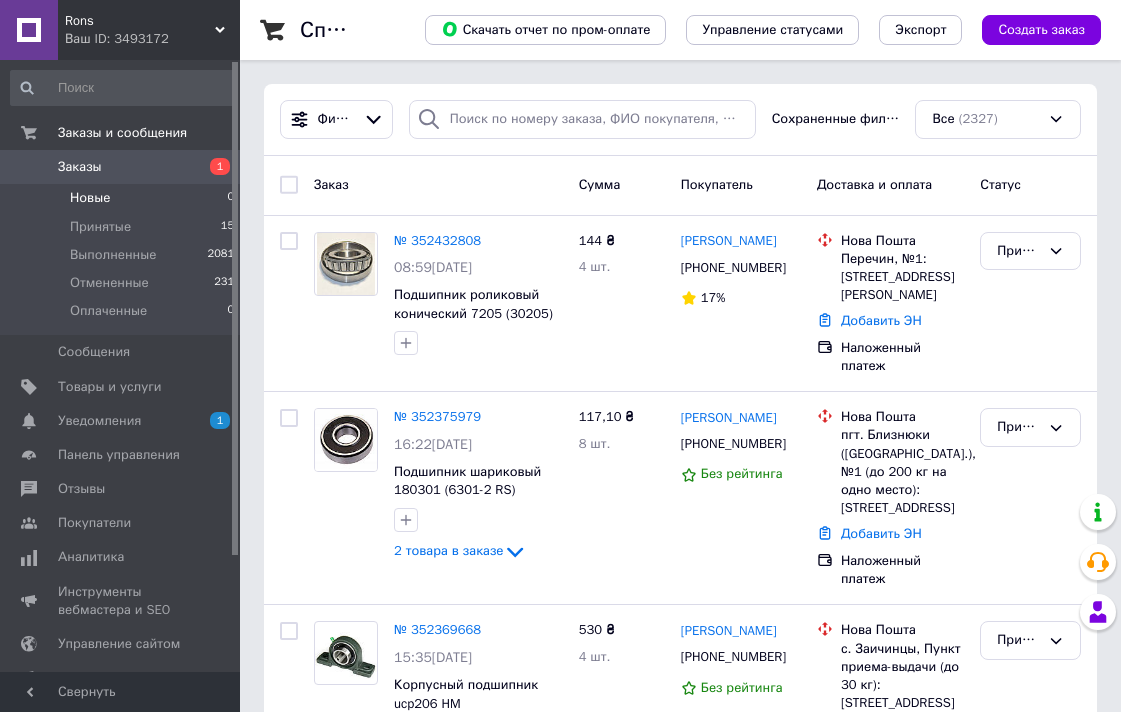 scroll, scrollTop: 0, scrollLeft: 0, axis: both 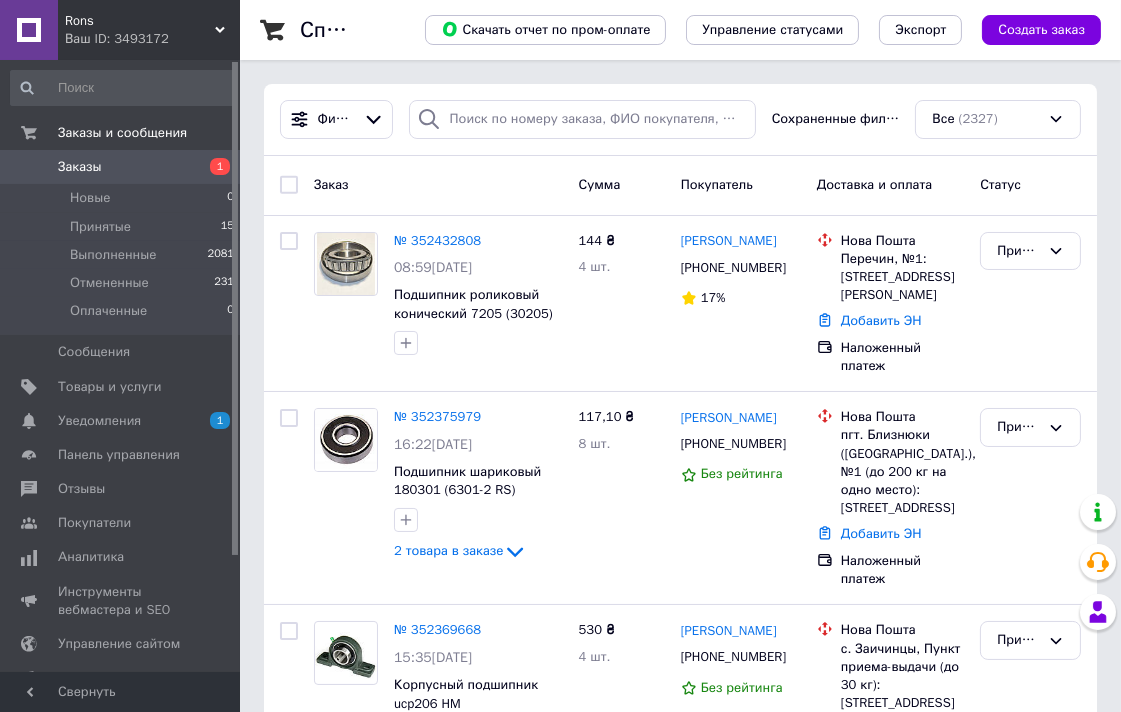 click on "Заказы" at bounding box center (80, 167) 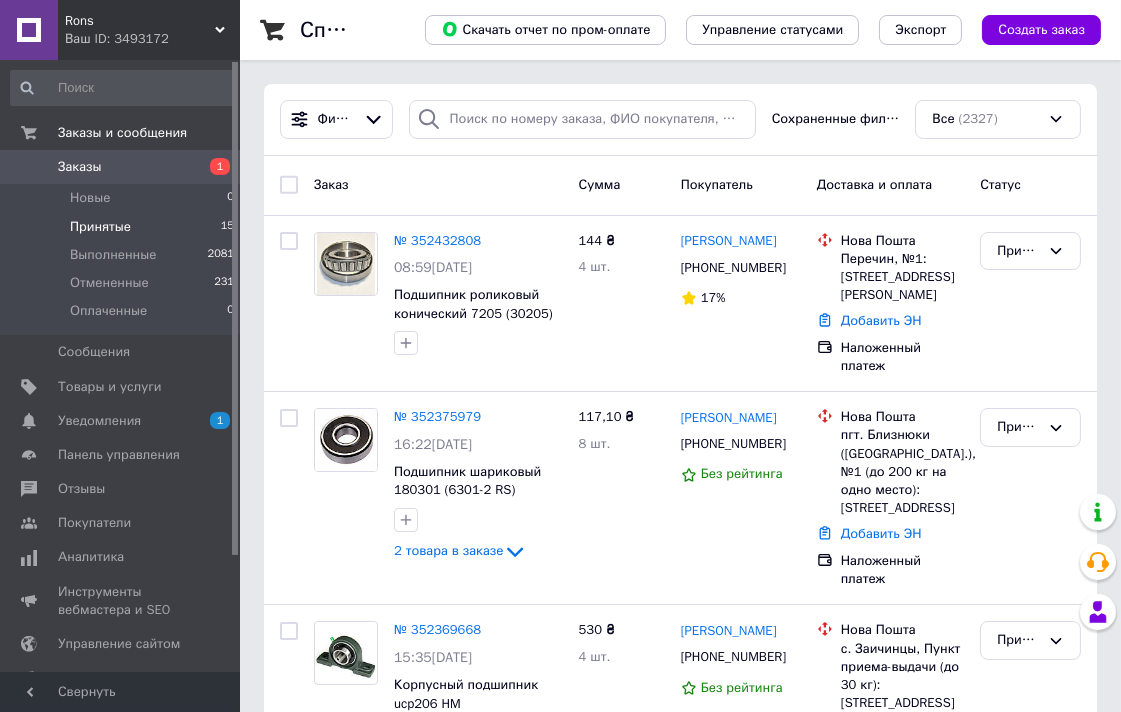 click on "Принятые" at bounding box center (100, 227) 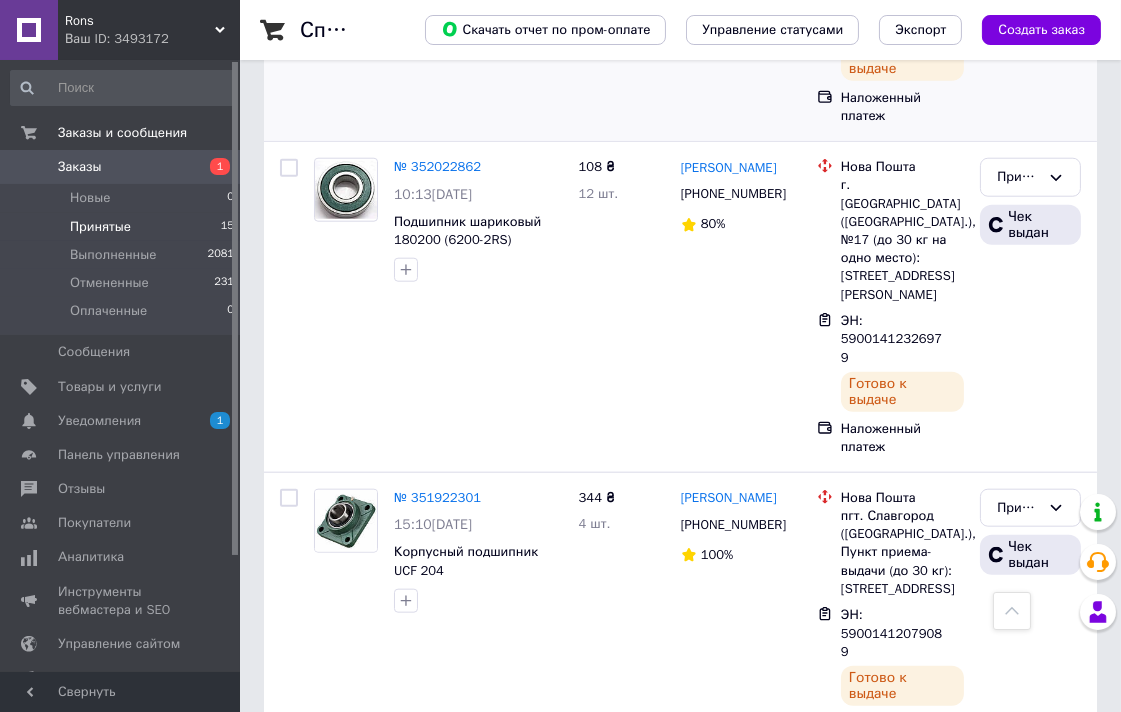 scroll, scrollTop: 3000, scrollLeft: 0, axis: vertical 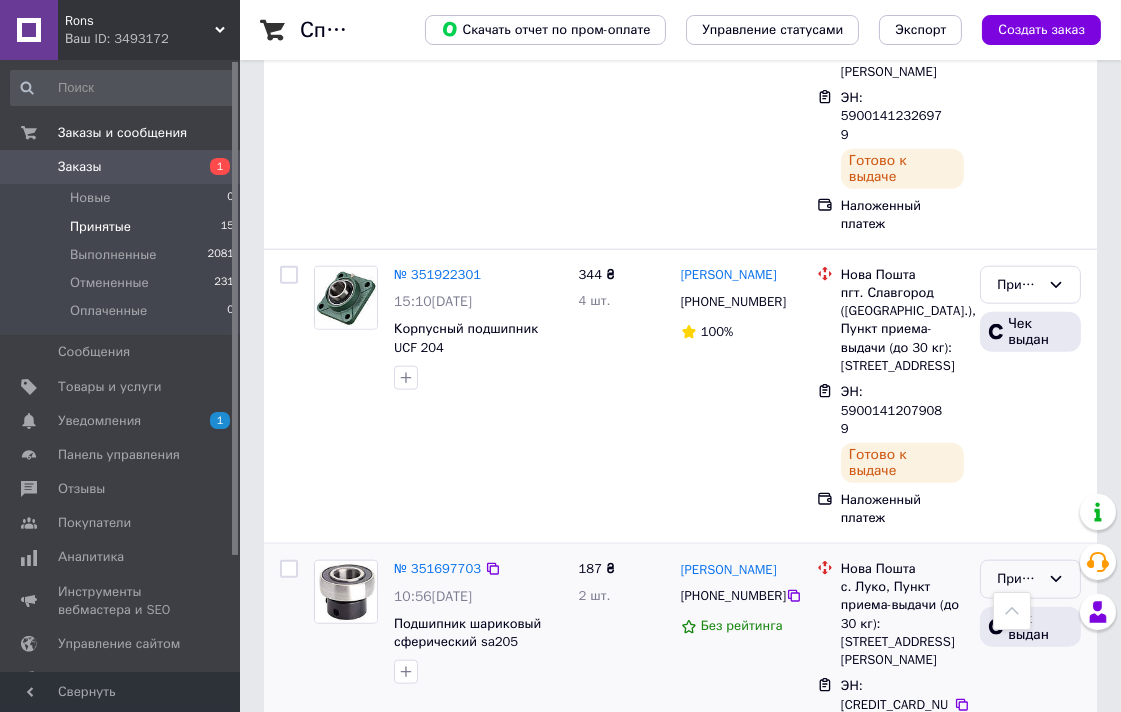 click on "Принят" at bounding box center [1018, 579] 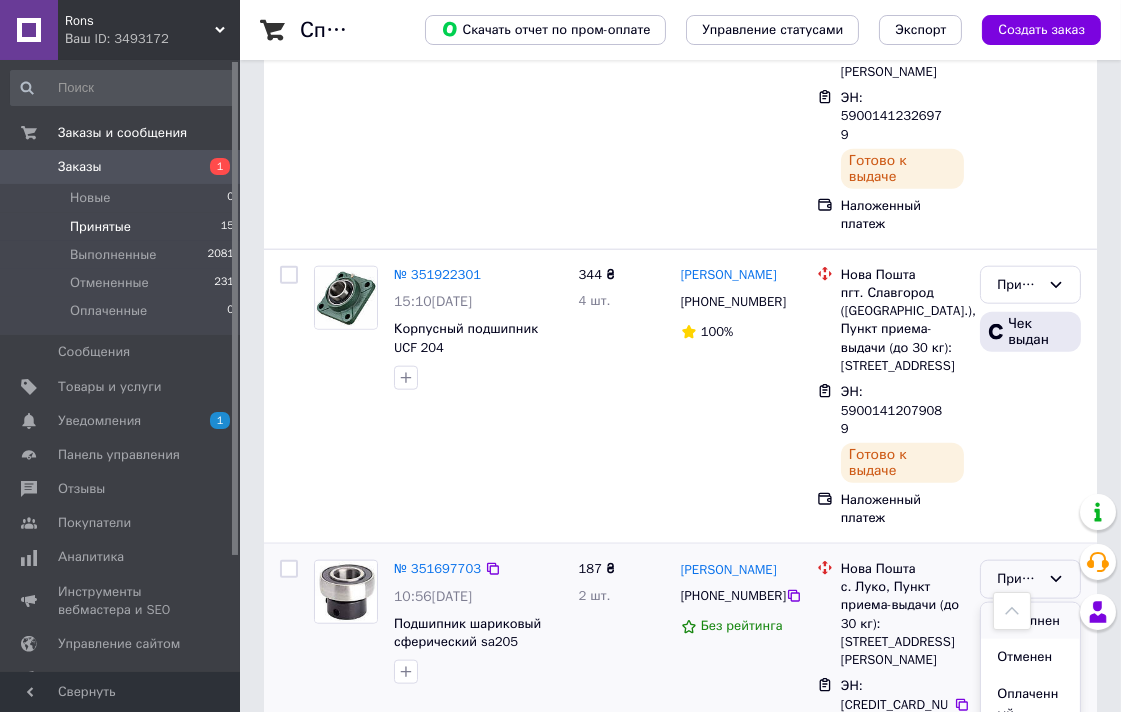 click on "Выполнен" at bounding box center (1030, 621) 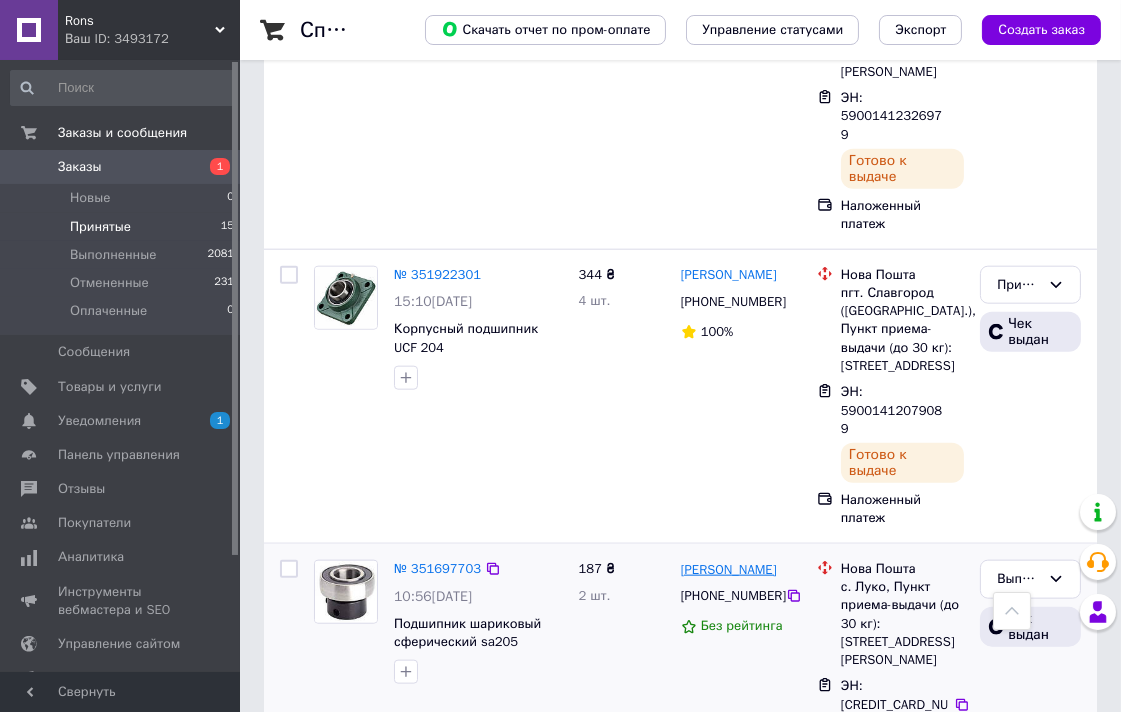 click on "[PERSON_NAME]" at bounding box center (729, 570) 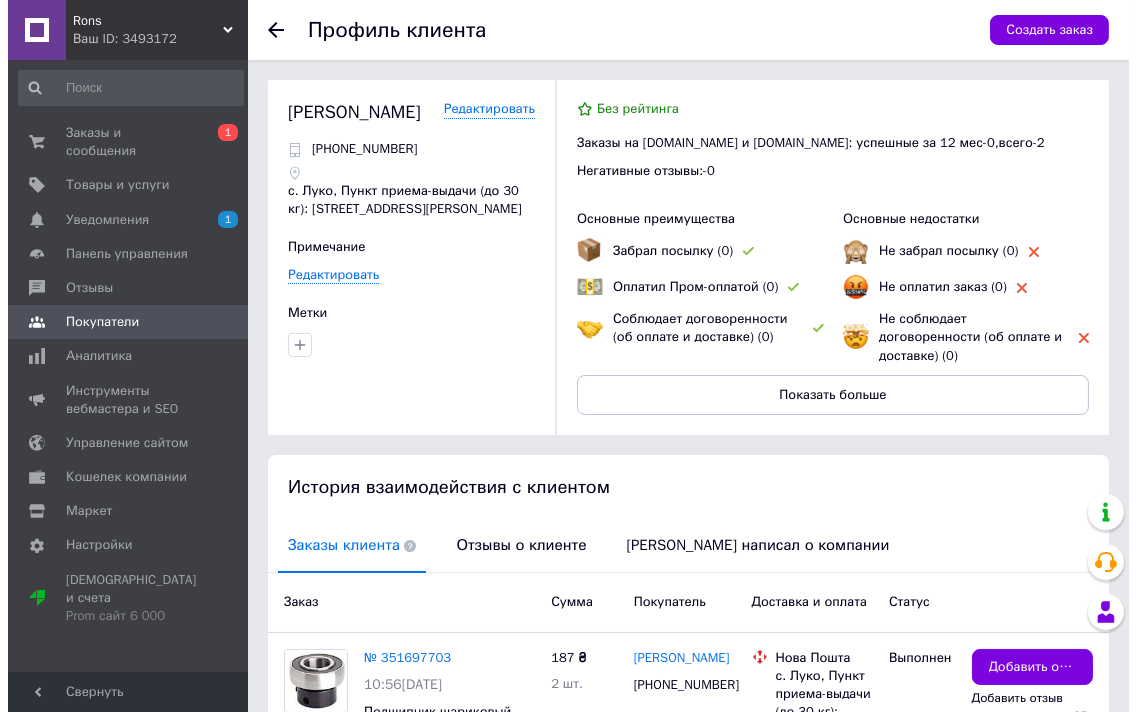 scroll, scrollTop: 111, scrollLeft: 0, axis: vertical 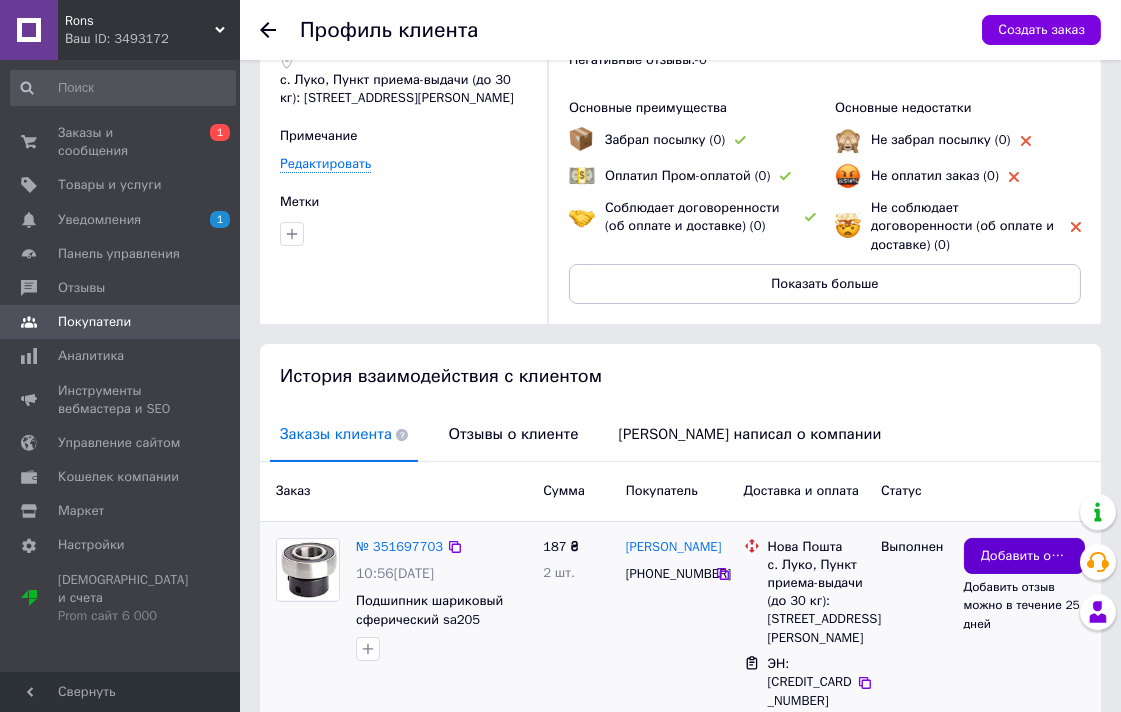 click on "Добавить отзыв" at bounding box center (1024, 556) 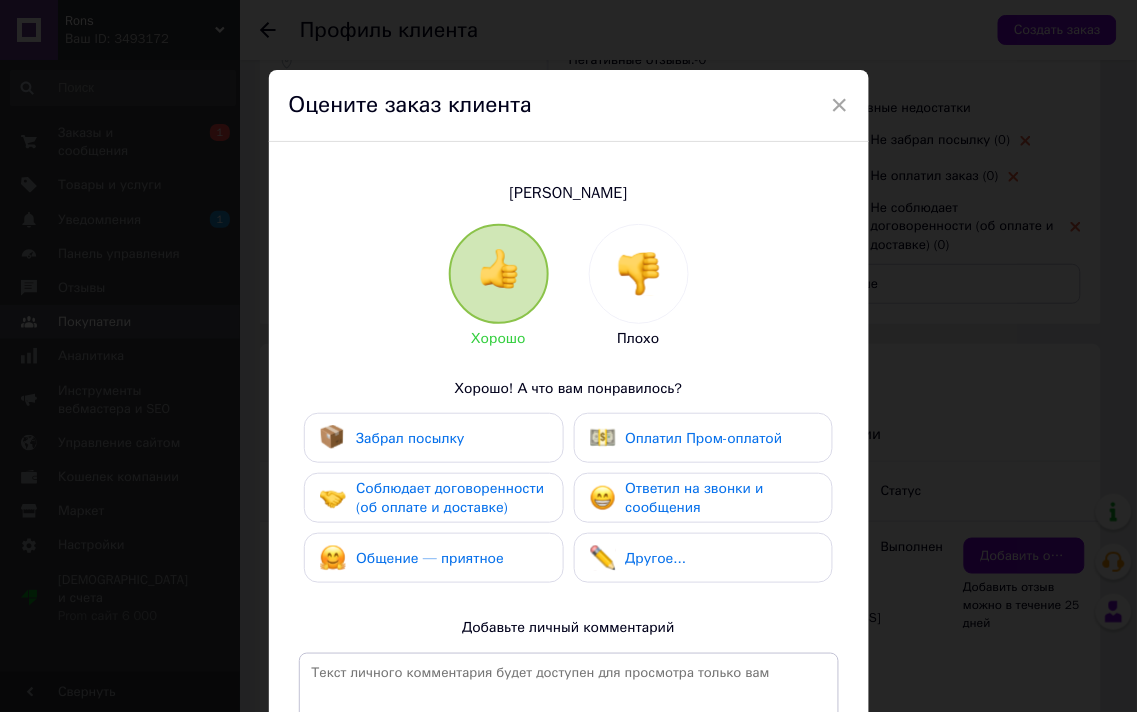 click on "Забрал посылку" at bounding box center [410, 438] 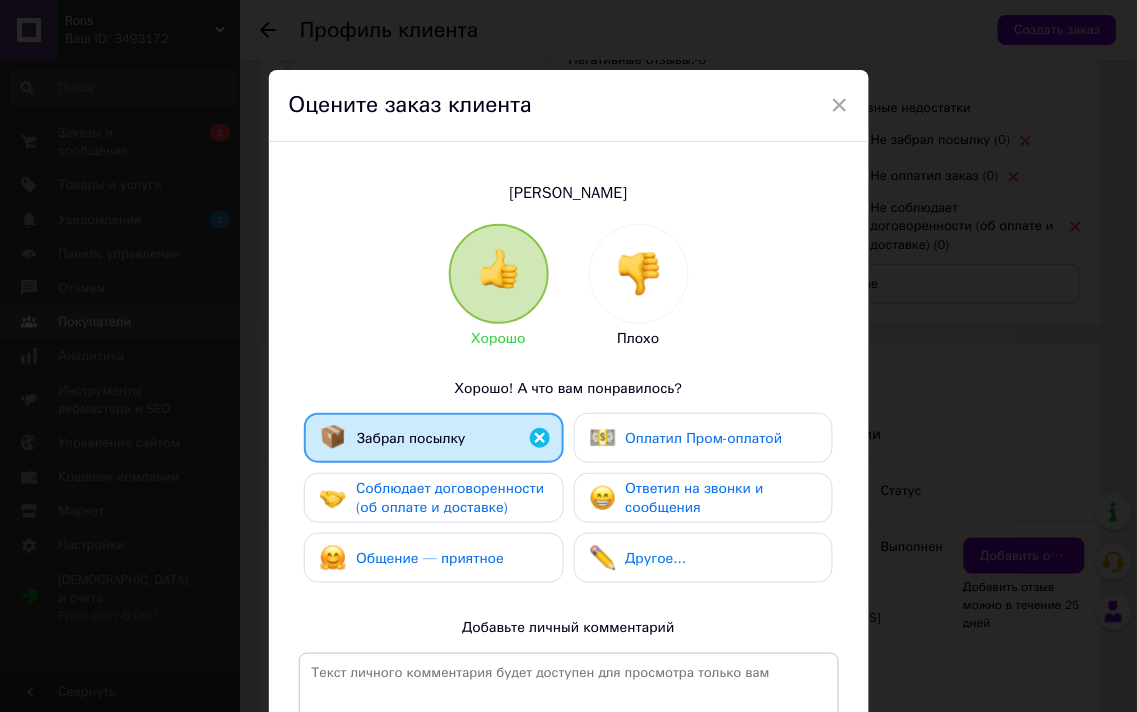 click on "Соблюдает договоренности (об оплате и доставке)" at bounding box center [450, 498] 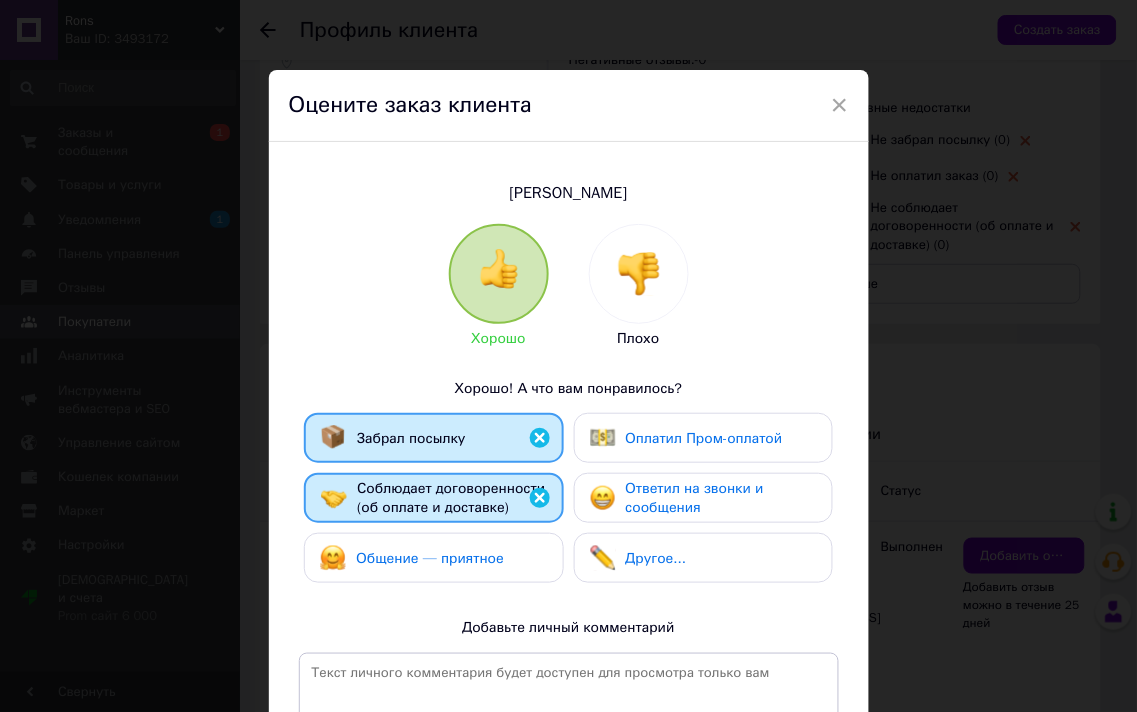 click on "Общение — приятное" at bounding box center (430, 558) 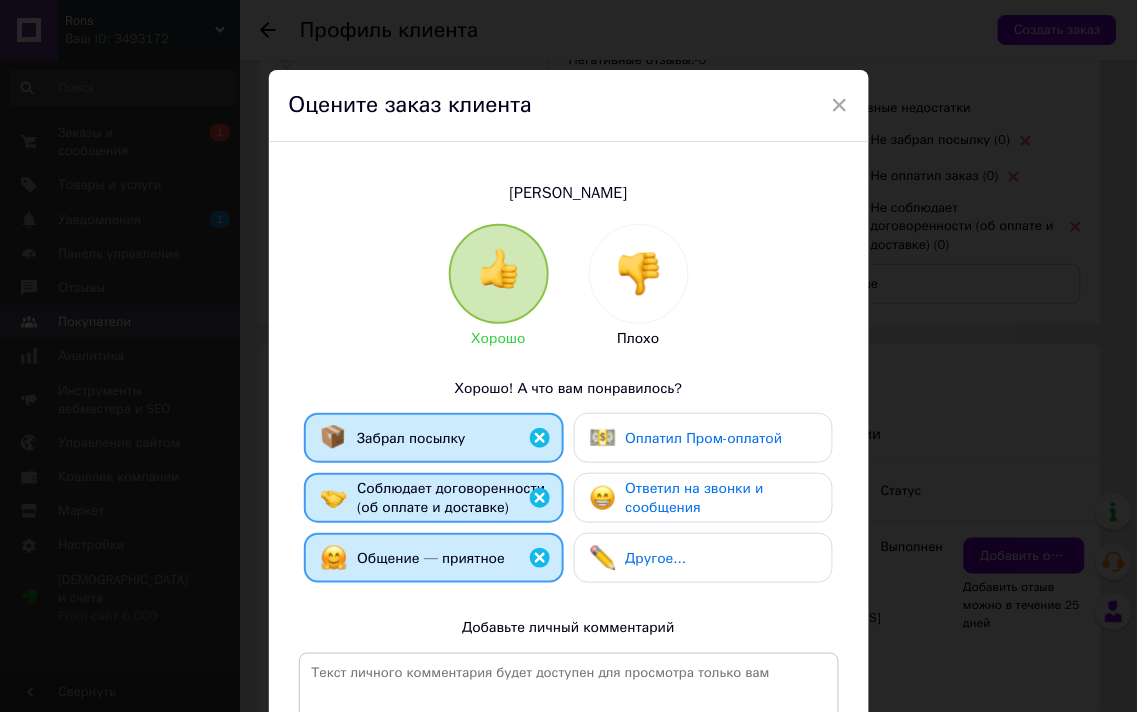 click on "Ответил на звонки и сообщения" at bounding box center (695, 498) 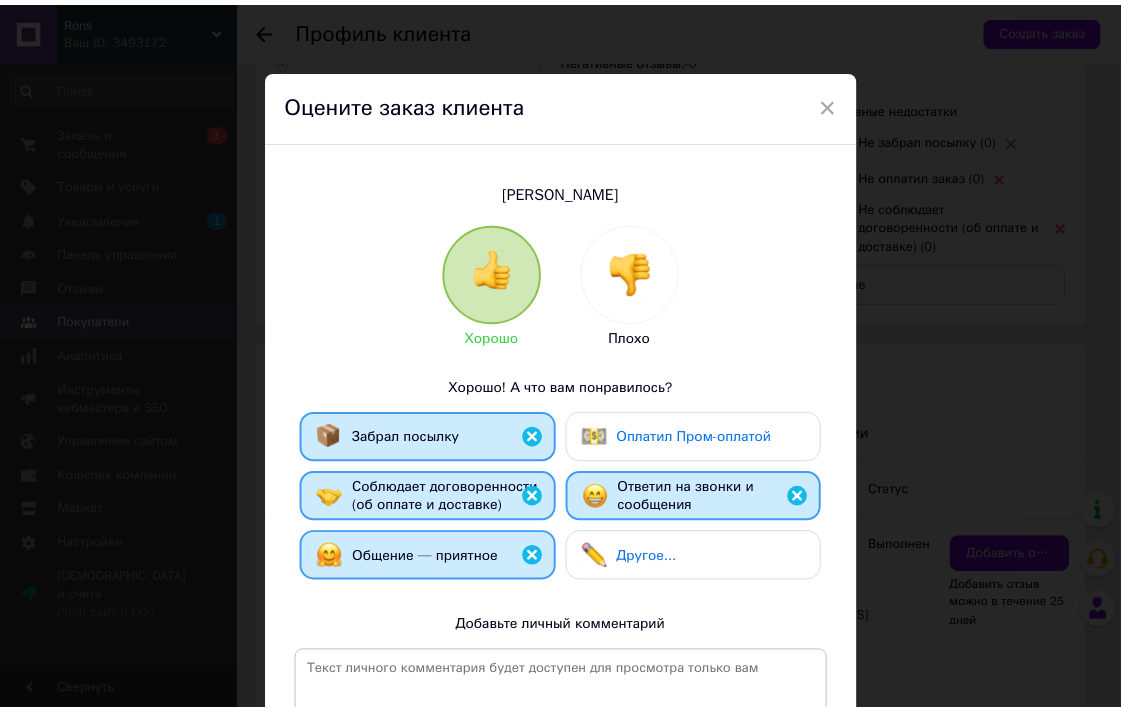 scroll, scrollTop: 274, scrollLeft: 0, axis: vertical 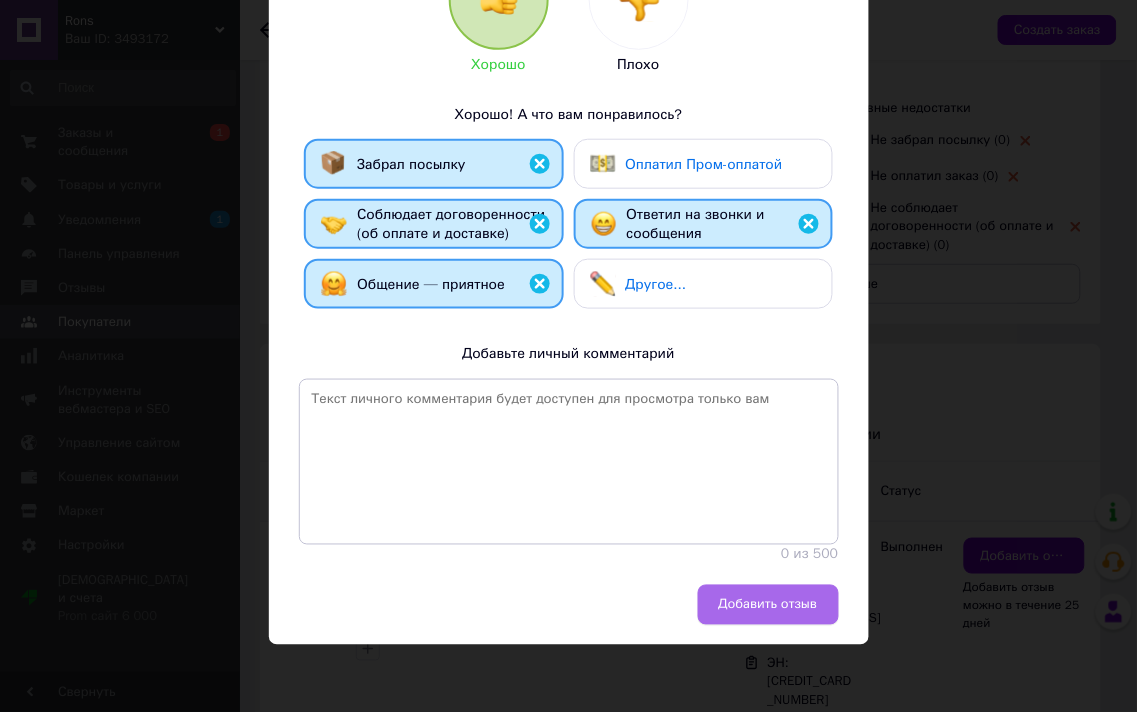 click on "Добавить отзыв" at bounding box center [768, 605] 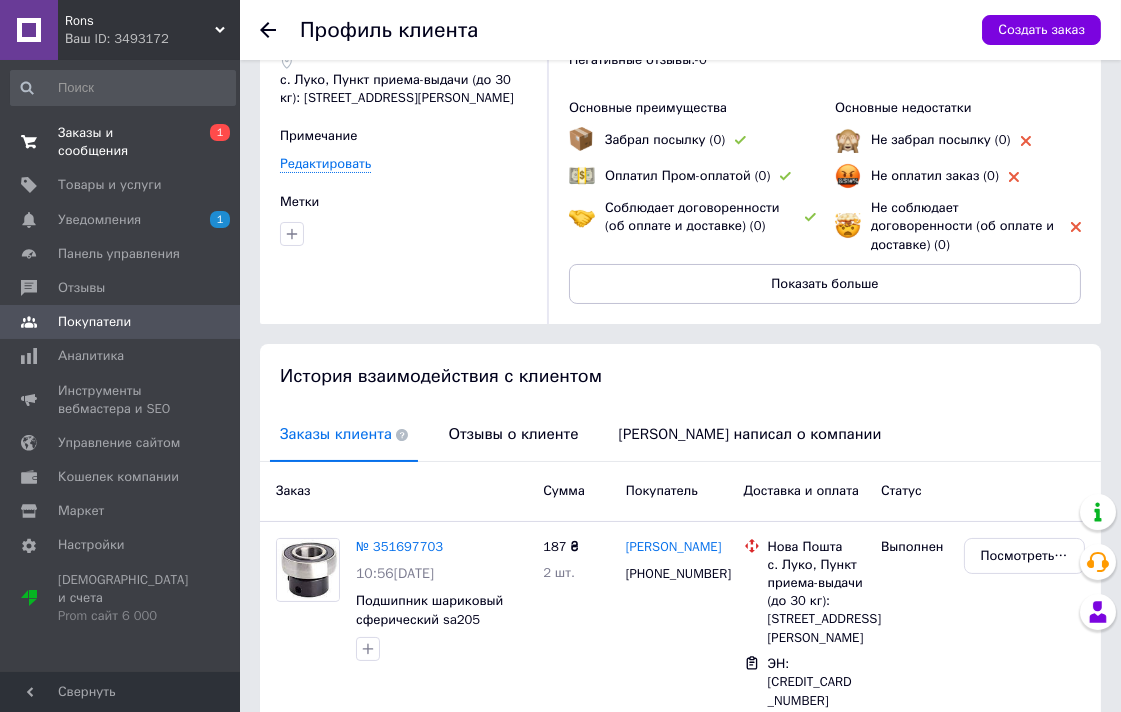click on "Заказы и сообщения" at bounding box center (121, 142) 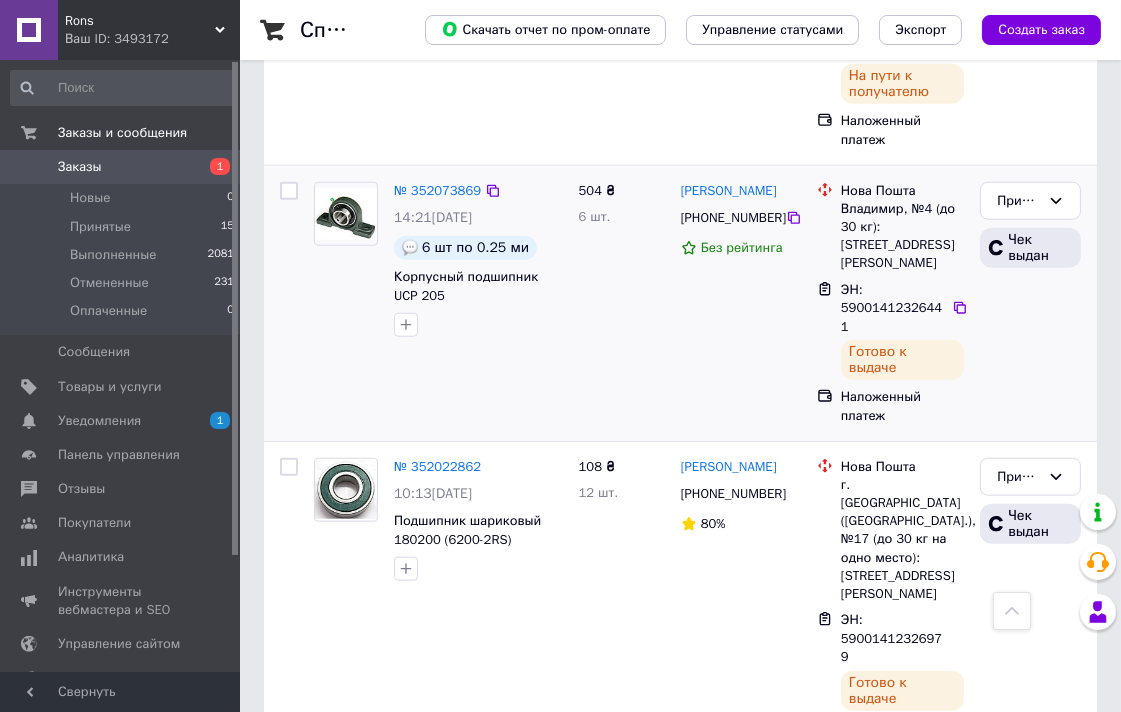 scroll, scrollTop: 2888, scrollLeft: 0, axis: vertical 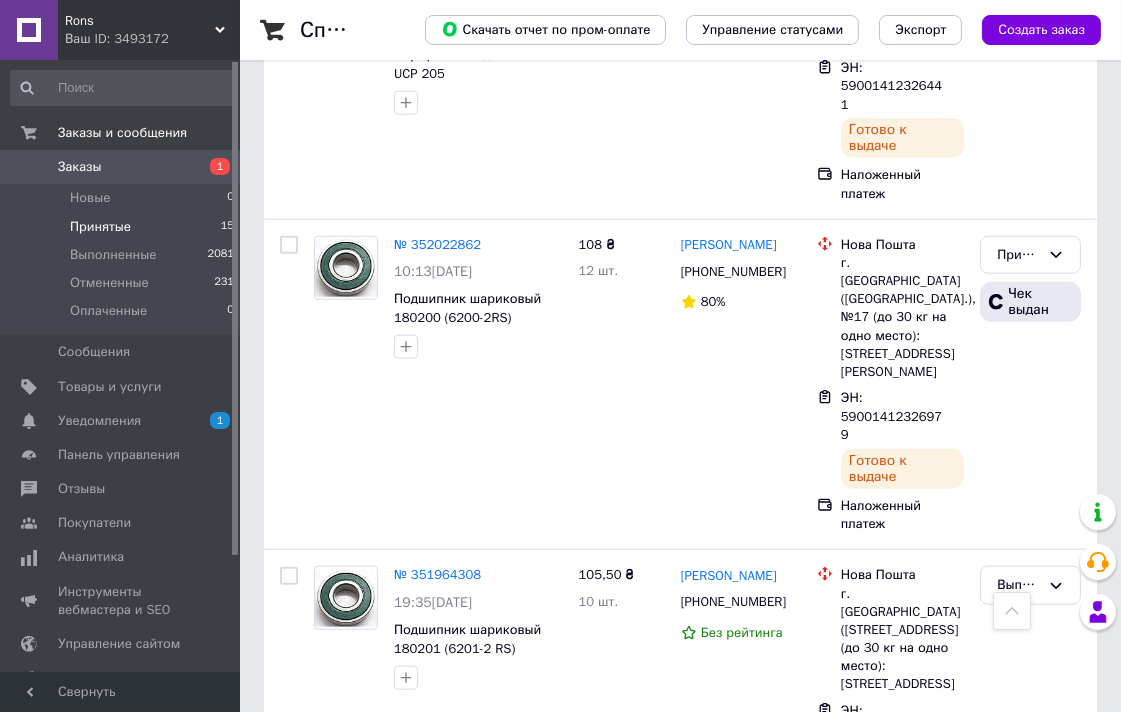click on "Принятые 15" at bounding box center [123, 227] 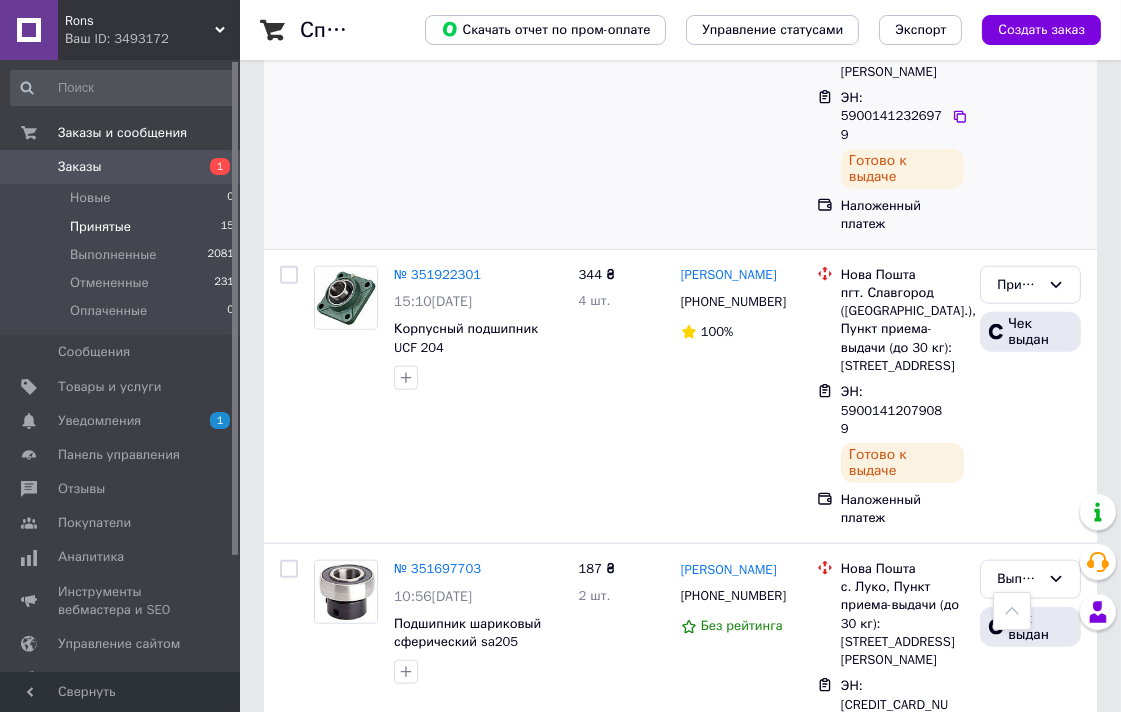 scroll, scrollTop: 3135, scrollLeft: 0, axis: vertical 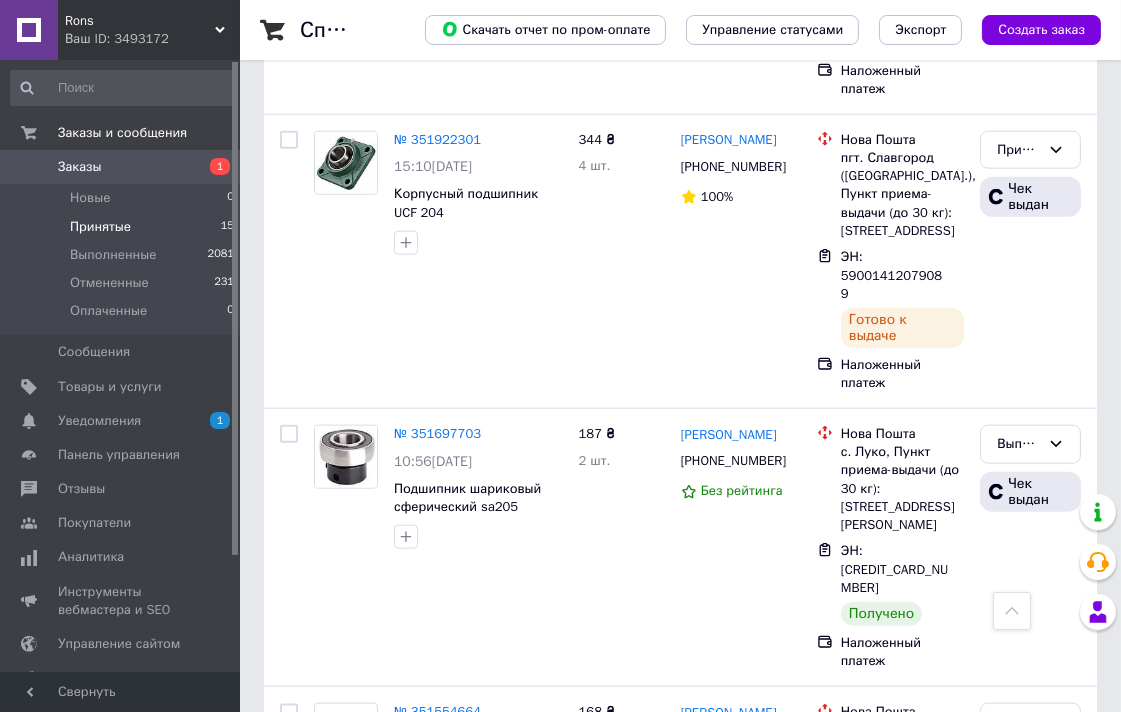 click on "Заказы" at bounding box center (80, 167) 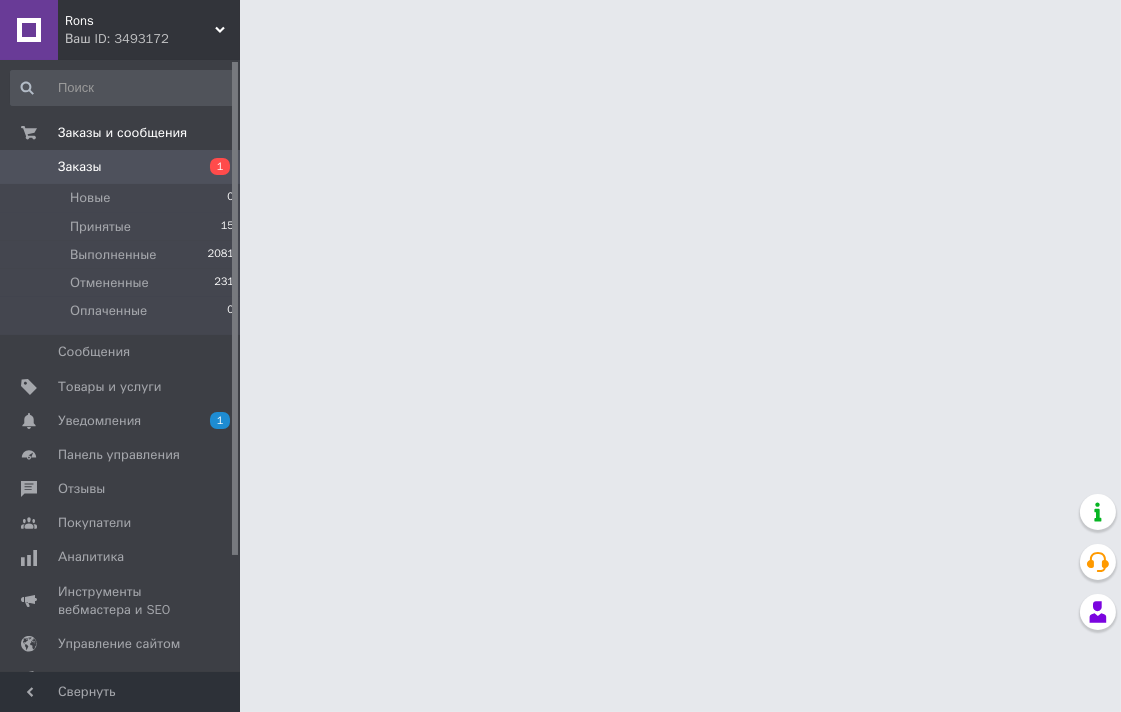 scroll, scrollTop: 0, scrollLeft: 0, axis: both 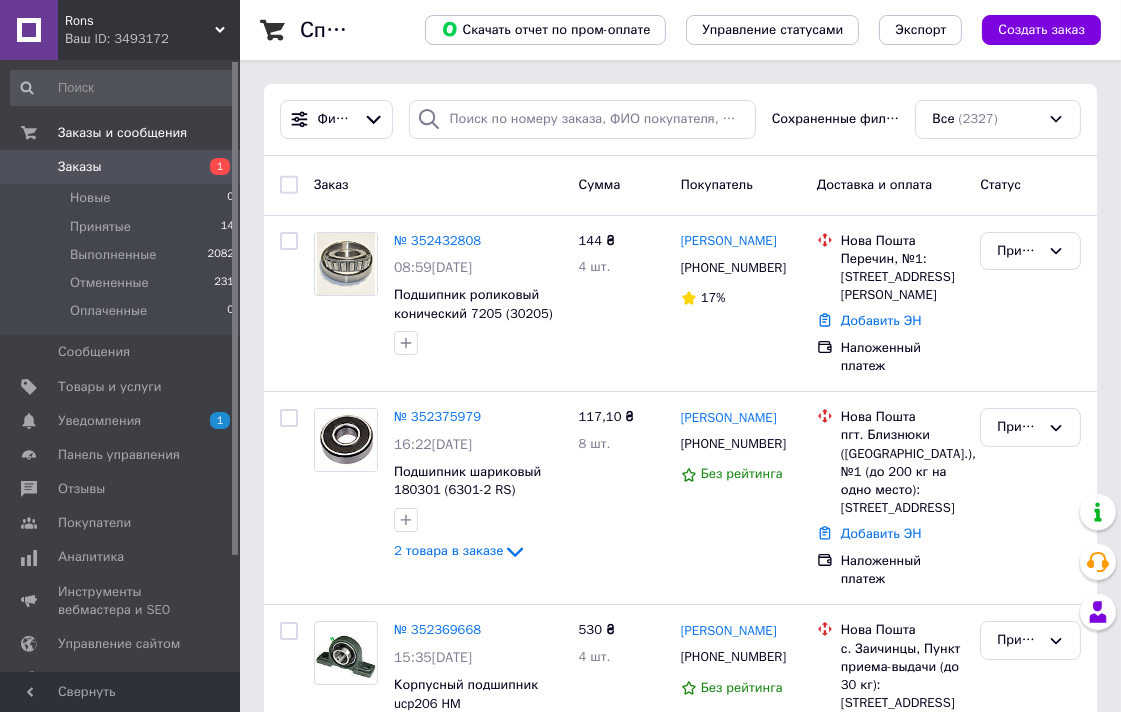 click on "Заказы" at bounding box center [80, 167] 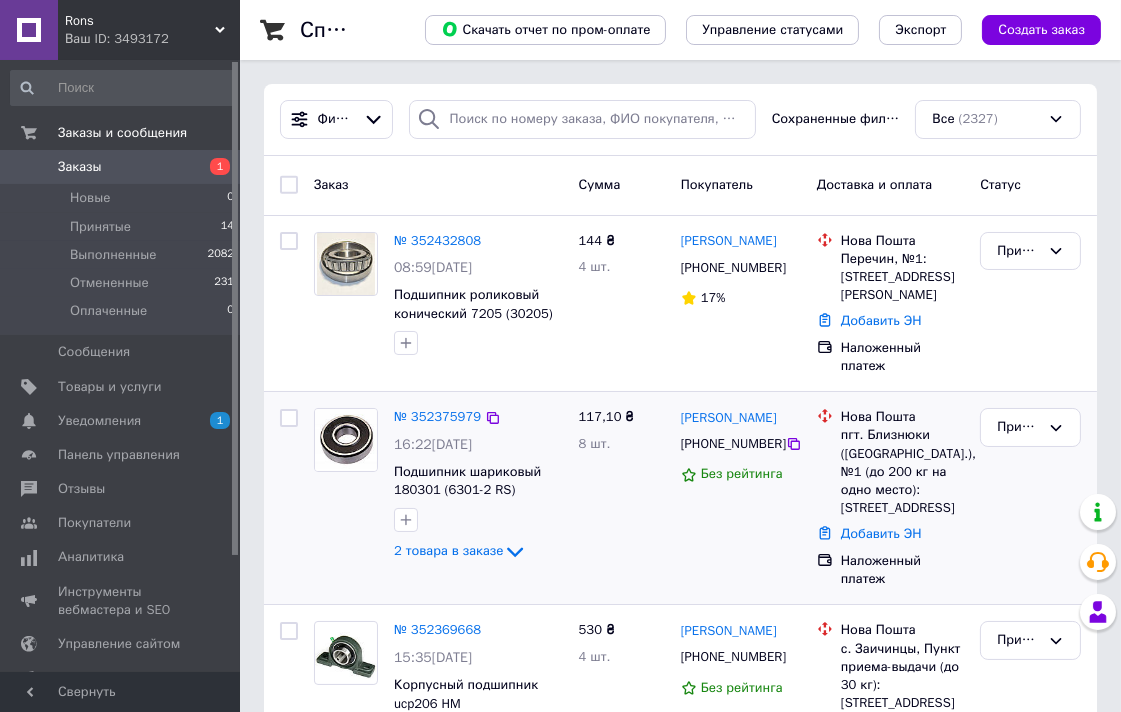 scroll, scrollTop: 333, scrollLeft: 0, axis: vertical 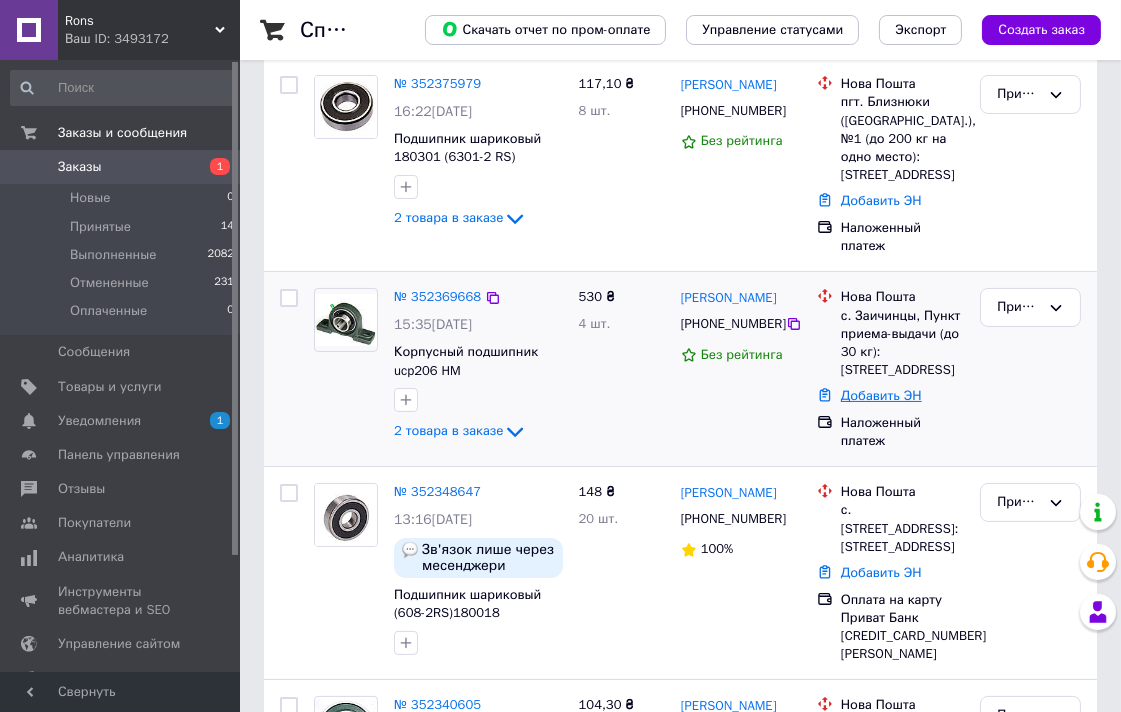 click on "Добавить ЭН" at bounding box center (881, 395) 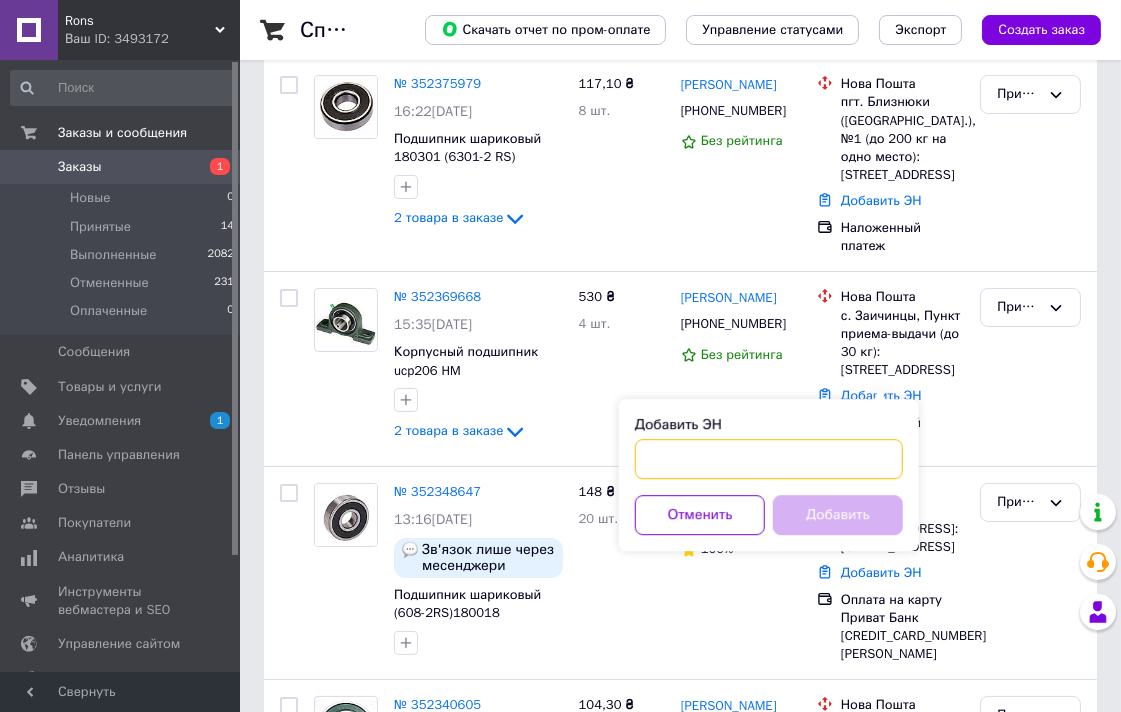 click on "Добавить ЭН" at bounding box center (769, 459) 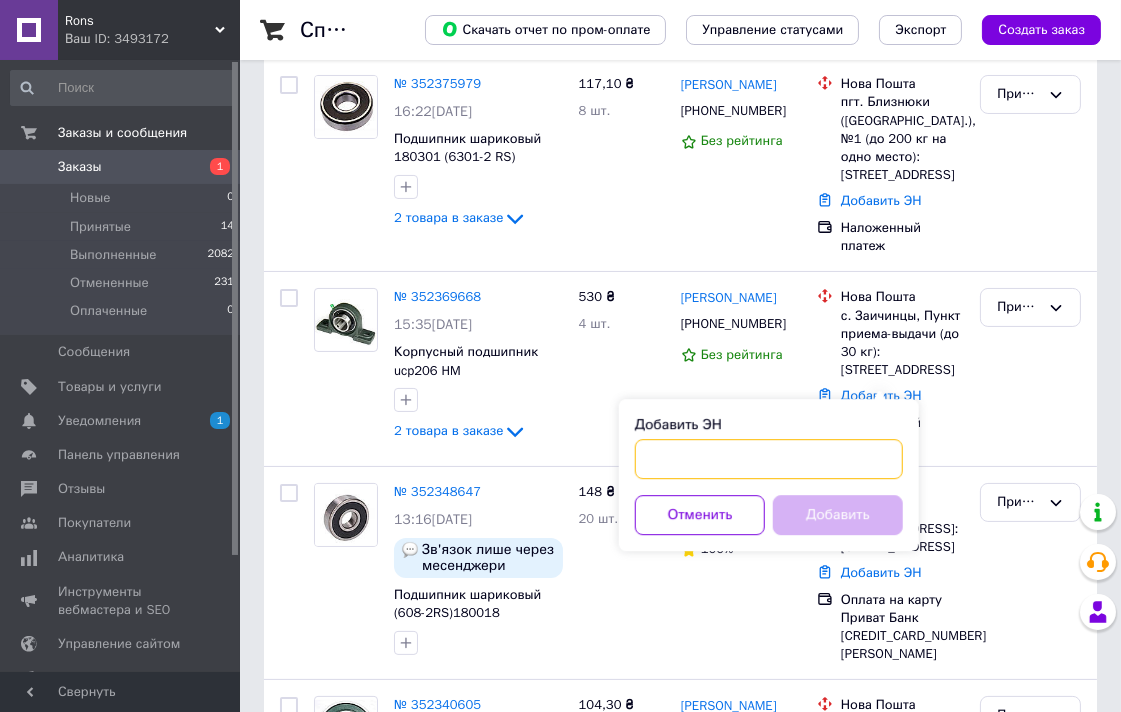 paste on "59001413989260" 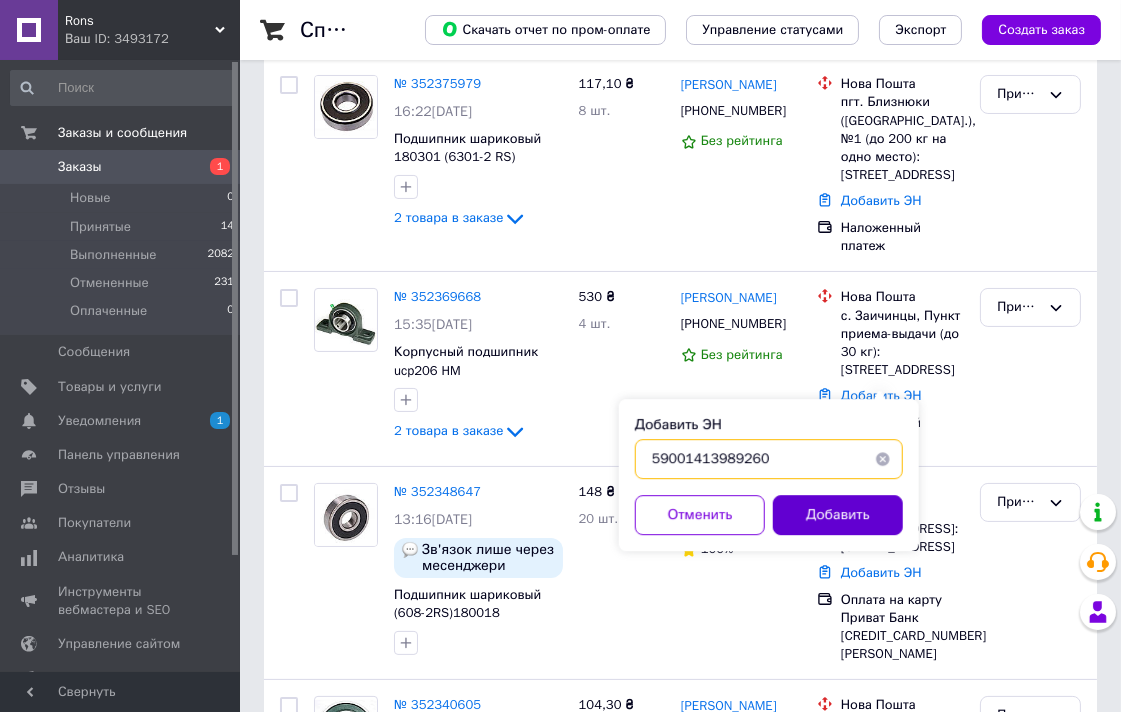 type on "59001413989260" 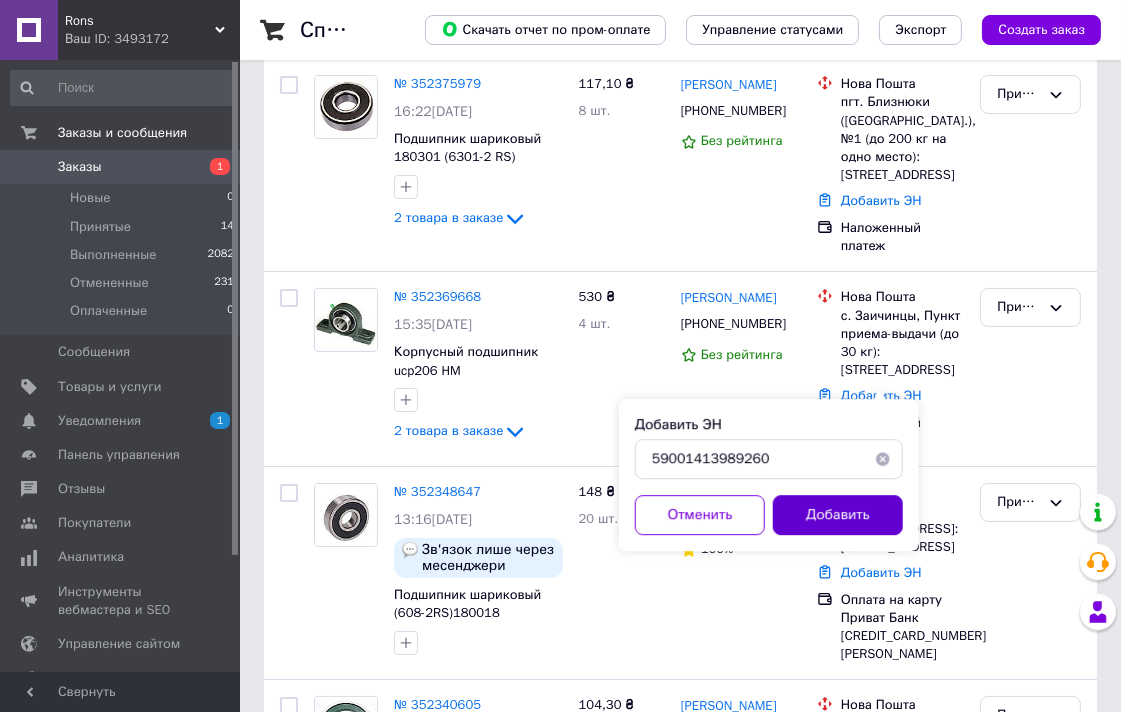 click on "Добавить" at bounding box center [838, 515] 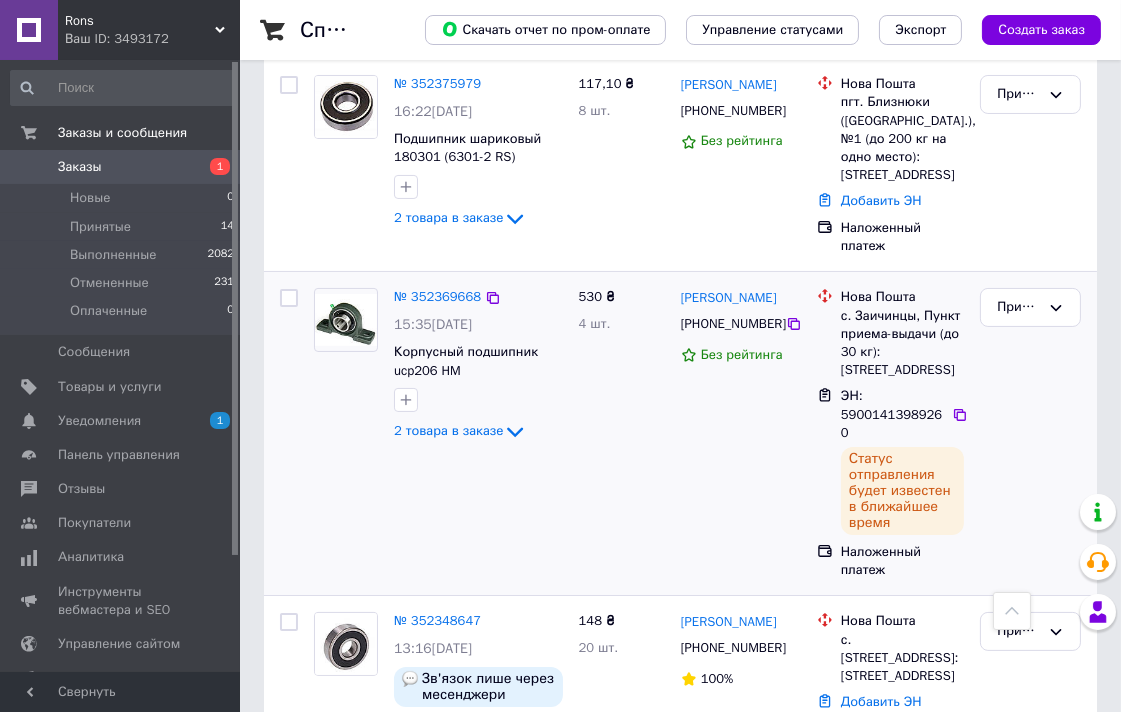 scroll, scrollTop: 555, scrollLeft: 0, axis: vertical 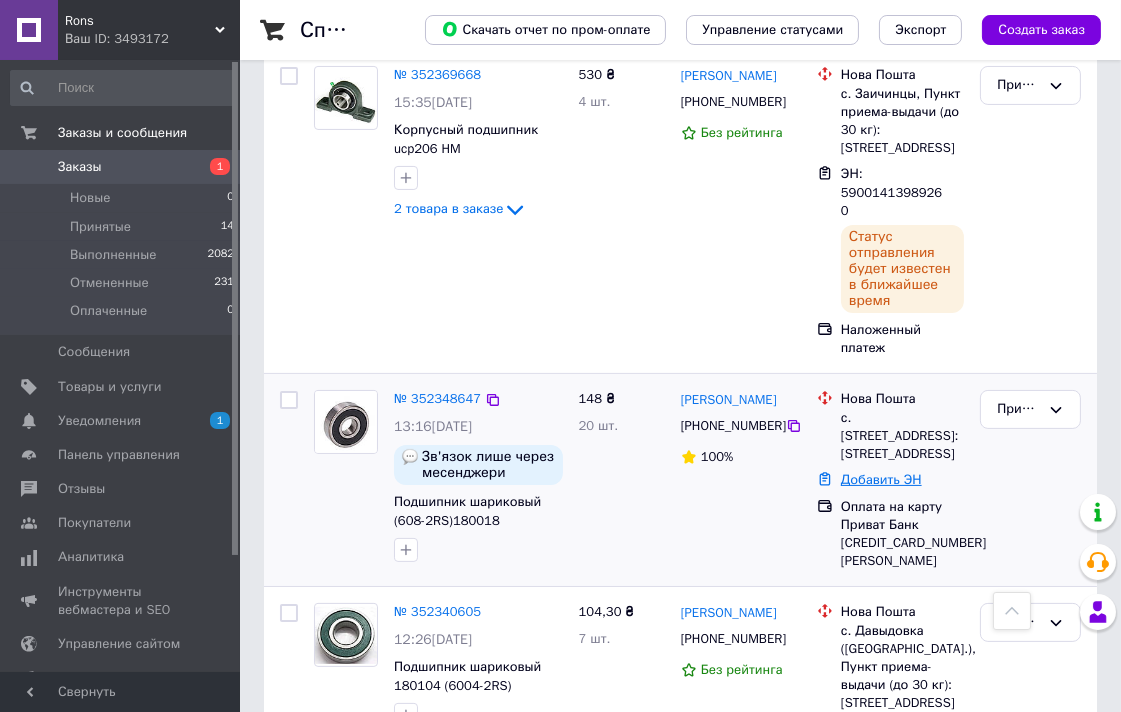 click on "Добавить ЭН" at bounding box center [881, 479] 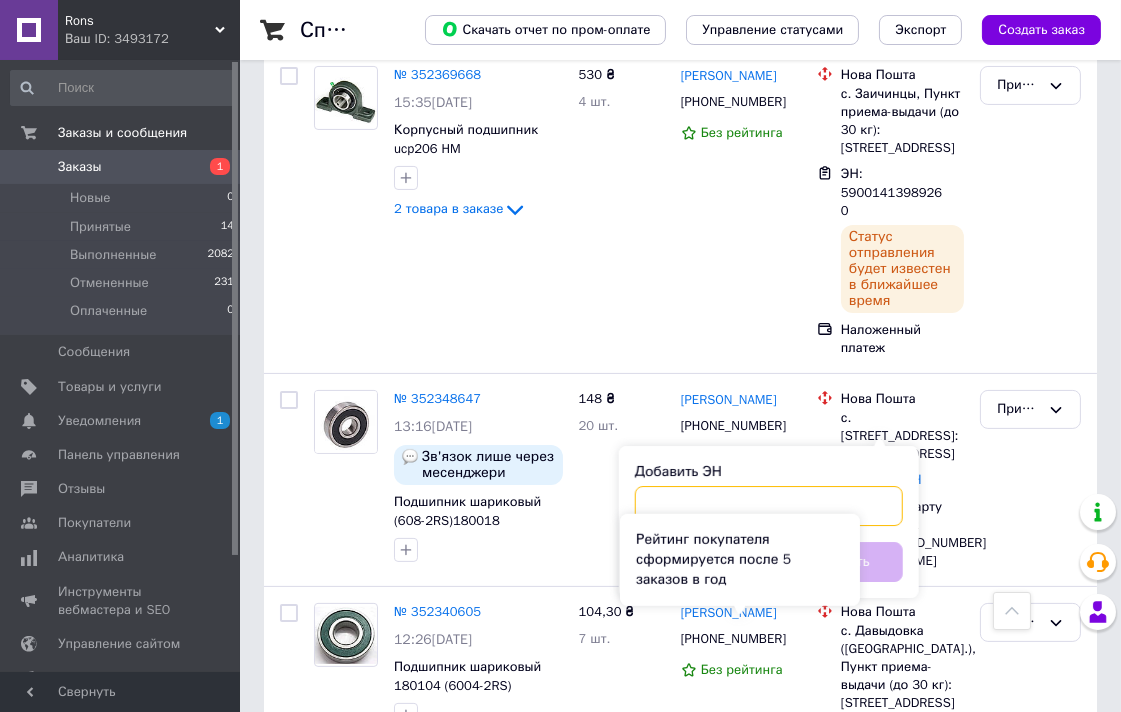 click on "Добавить ЭН" at bounding box center (769, 506) 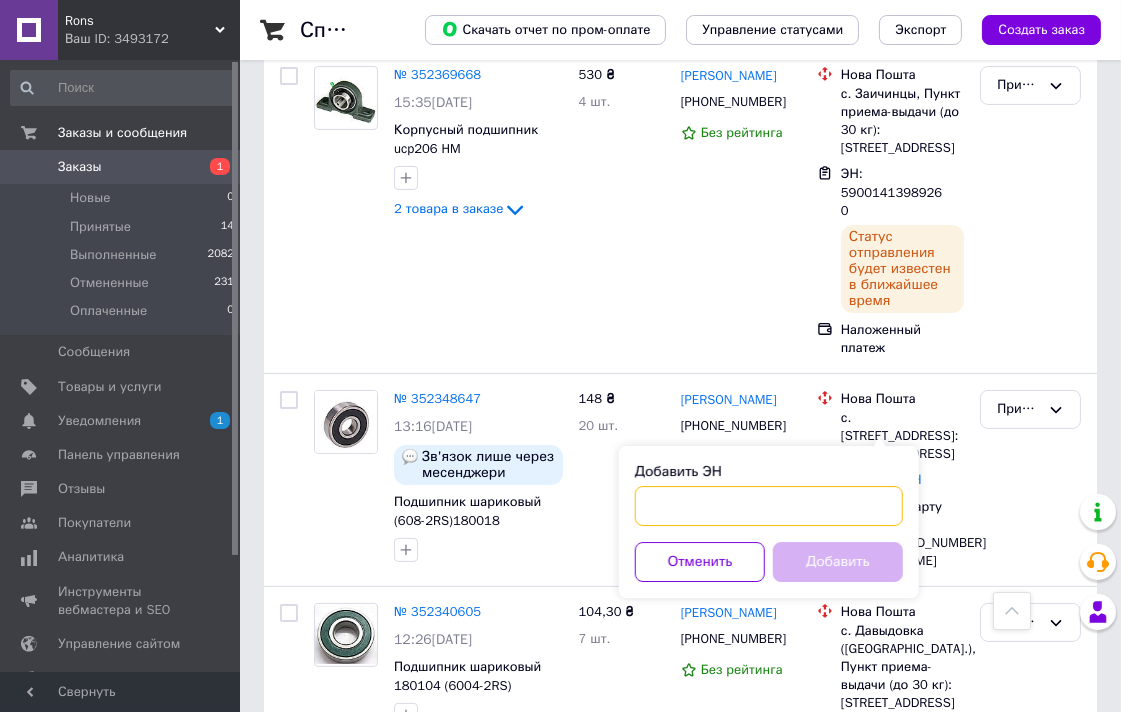 paste on "59001413989530" 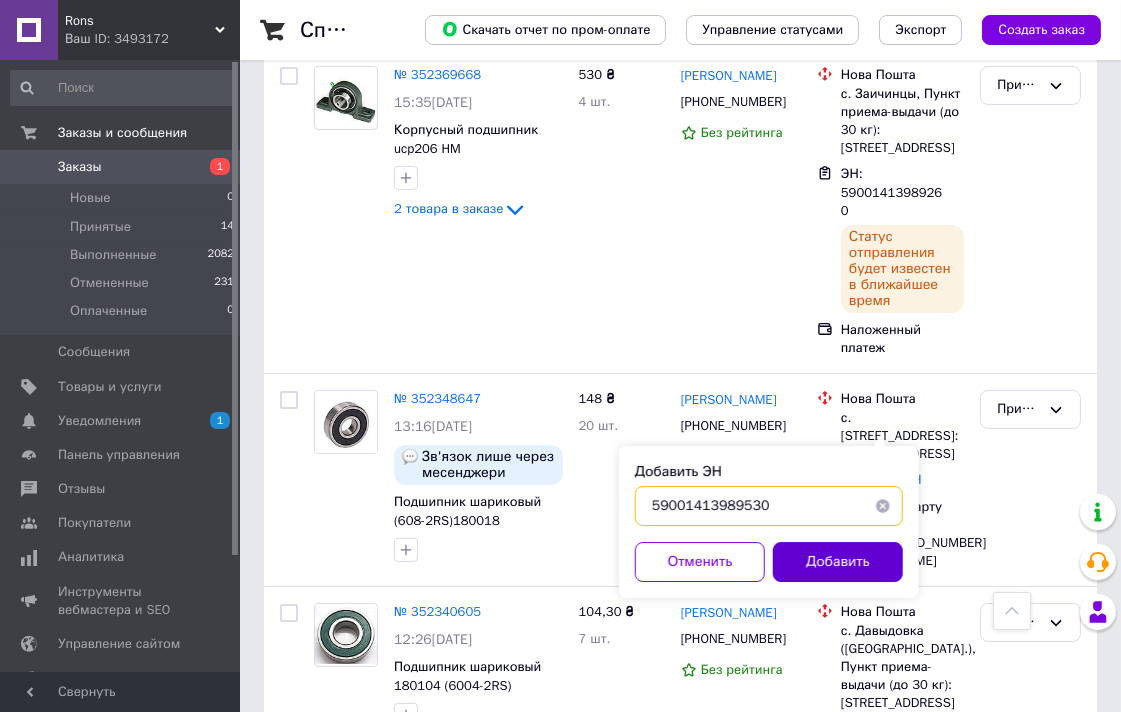 type on "59001413989530" 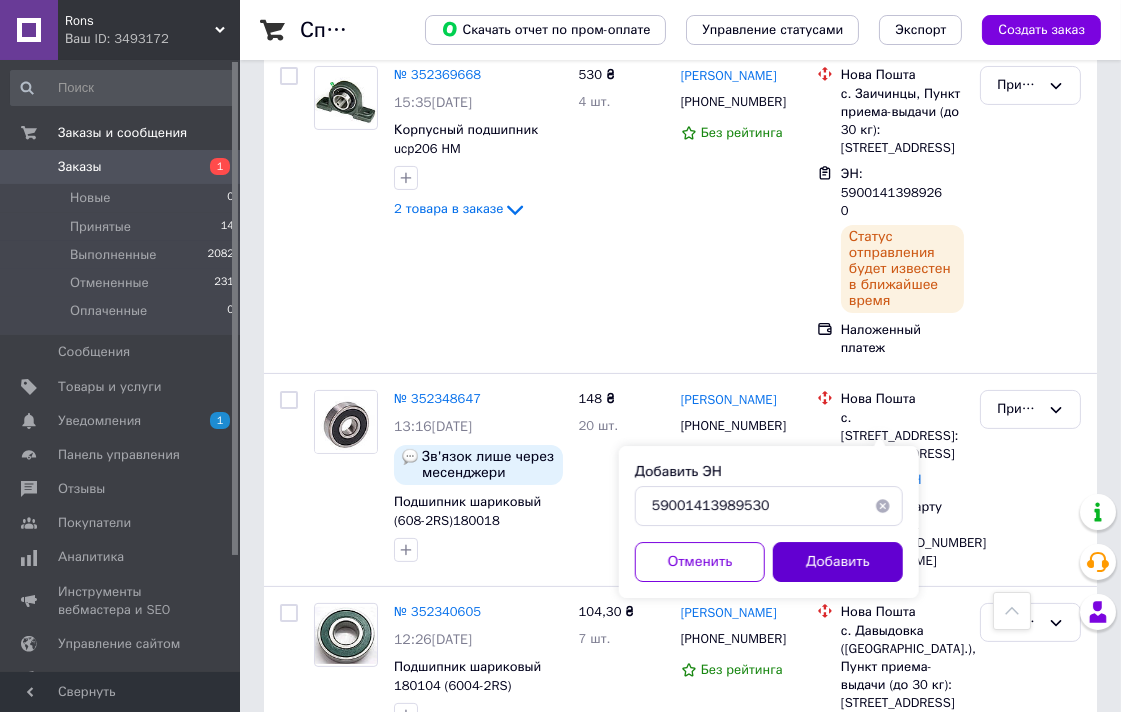 click on "Добавить" at bounding box center [838, 562] 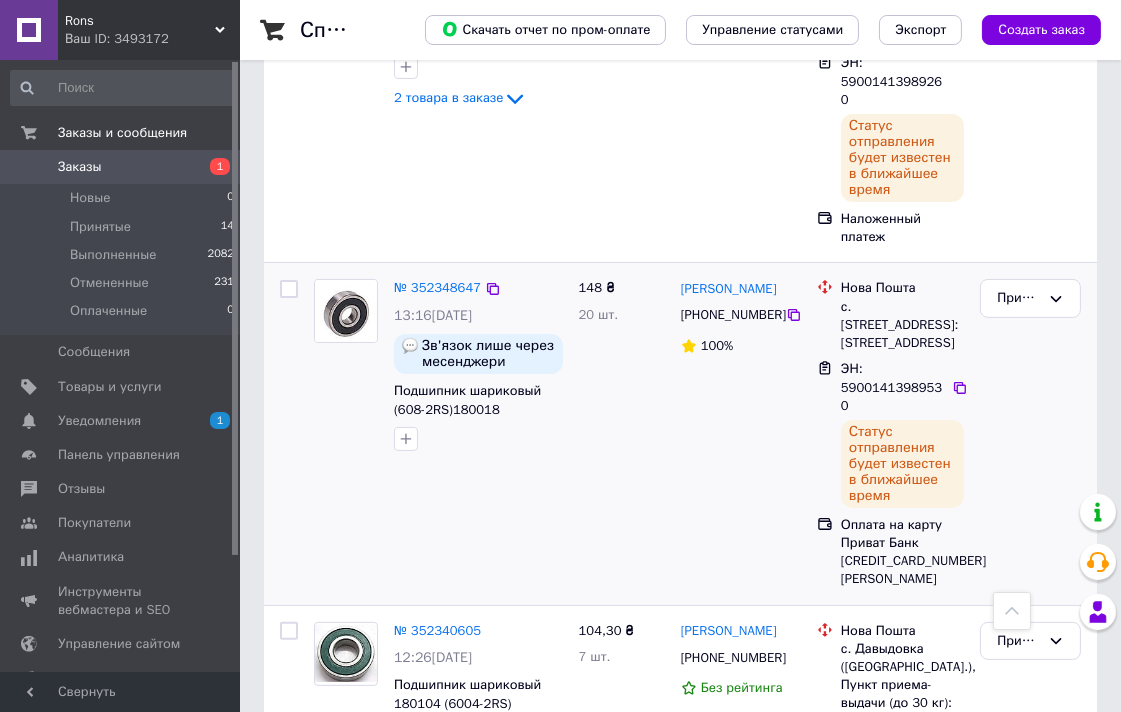 scroll, scrollTop: 777, scrollLeft: 0, axis: vertical 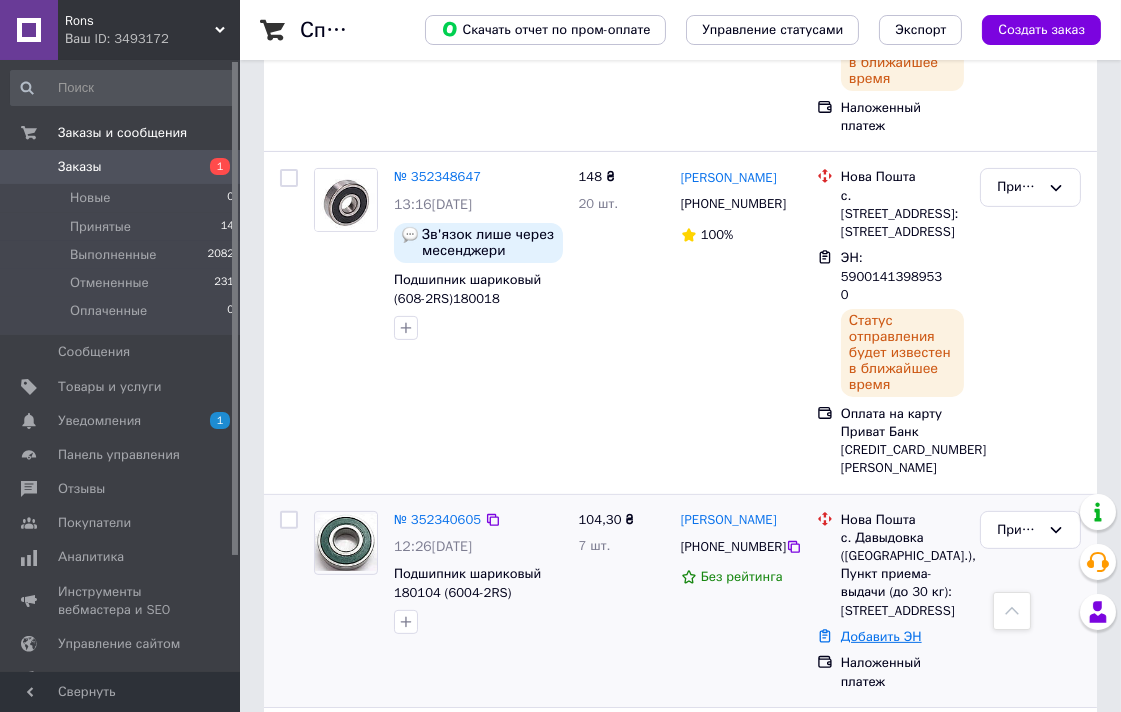 click on "Добавить ЭН" at bounding box center [881, 636] 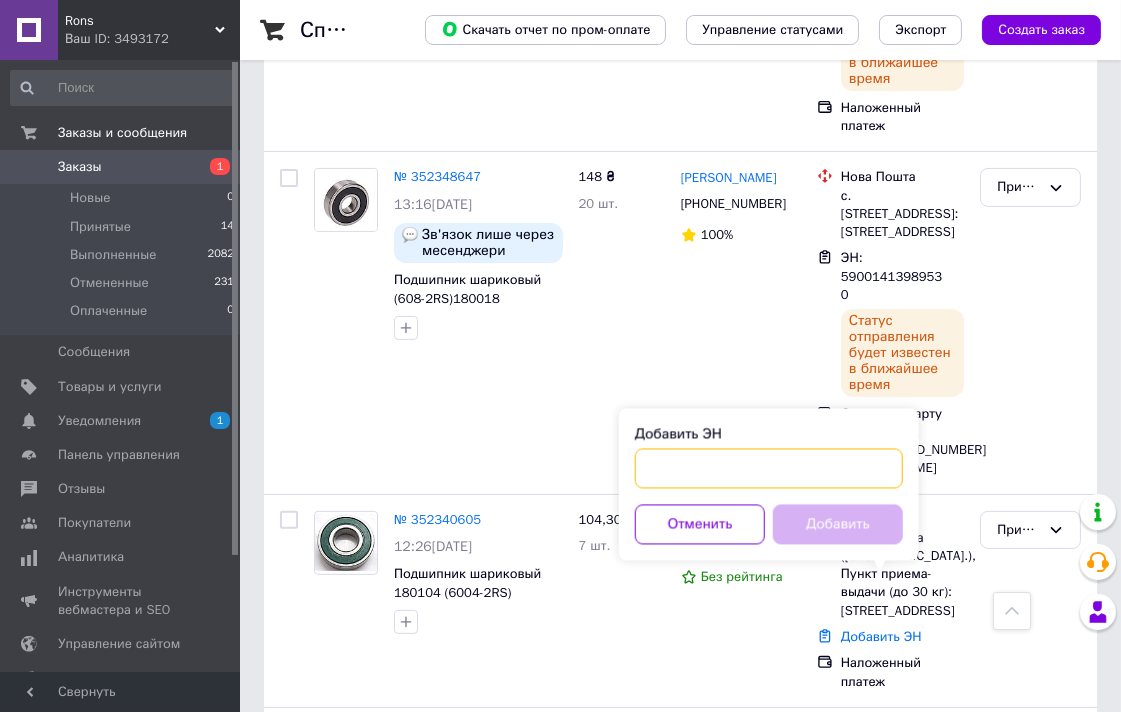 click on "Добавить ЭН" at bounding box center (769, 469) 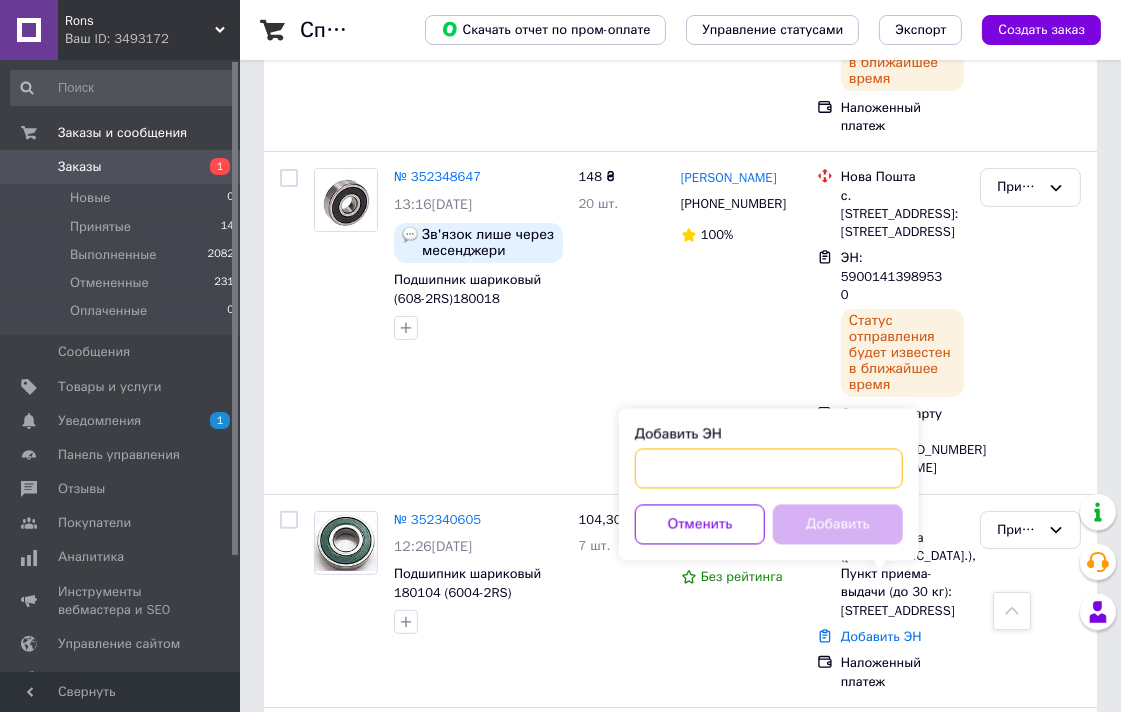 paste on "[CREDIT_CARD_NUMBER]" 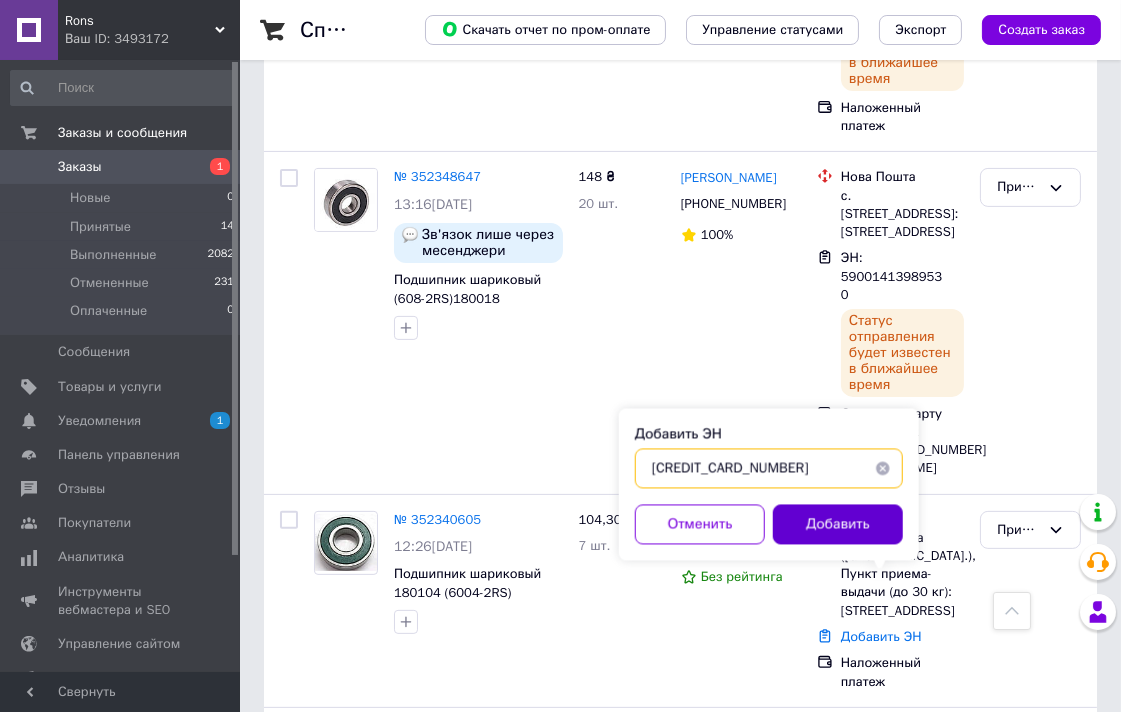 type on "[CREDIT_CARD_NUMBER]" 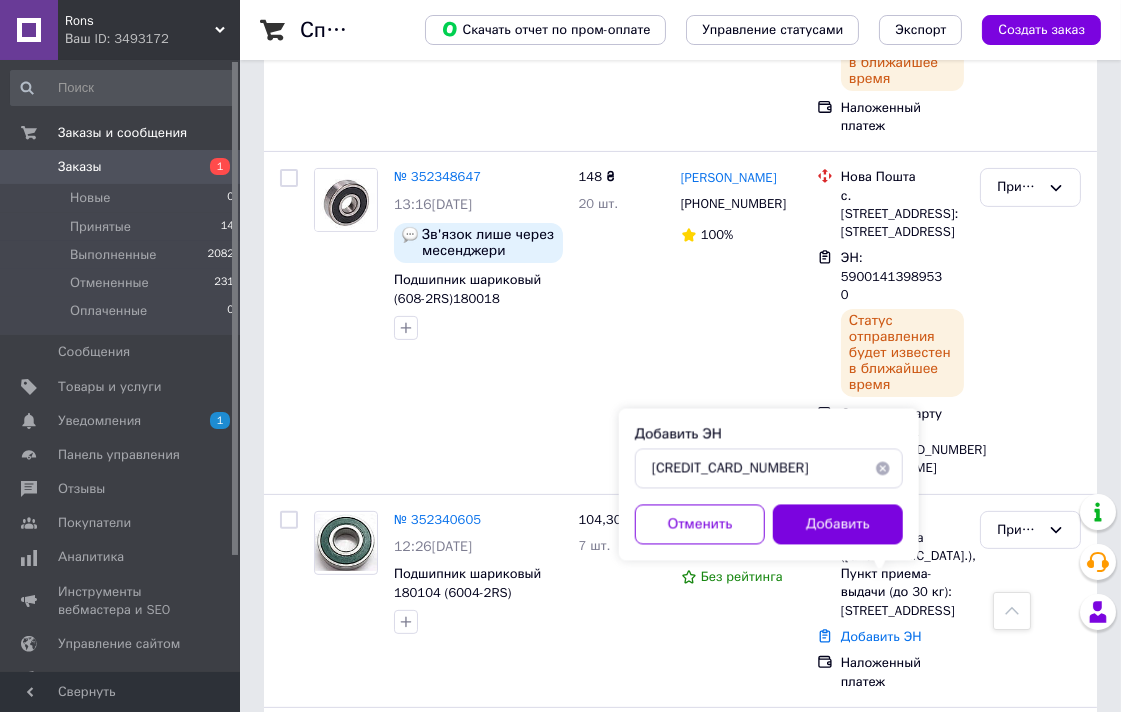 click on "Добавить" at bounding box center (838, 525) 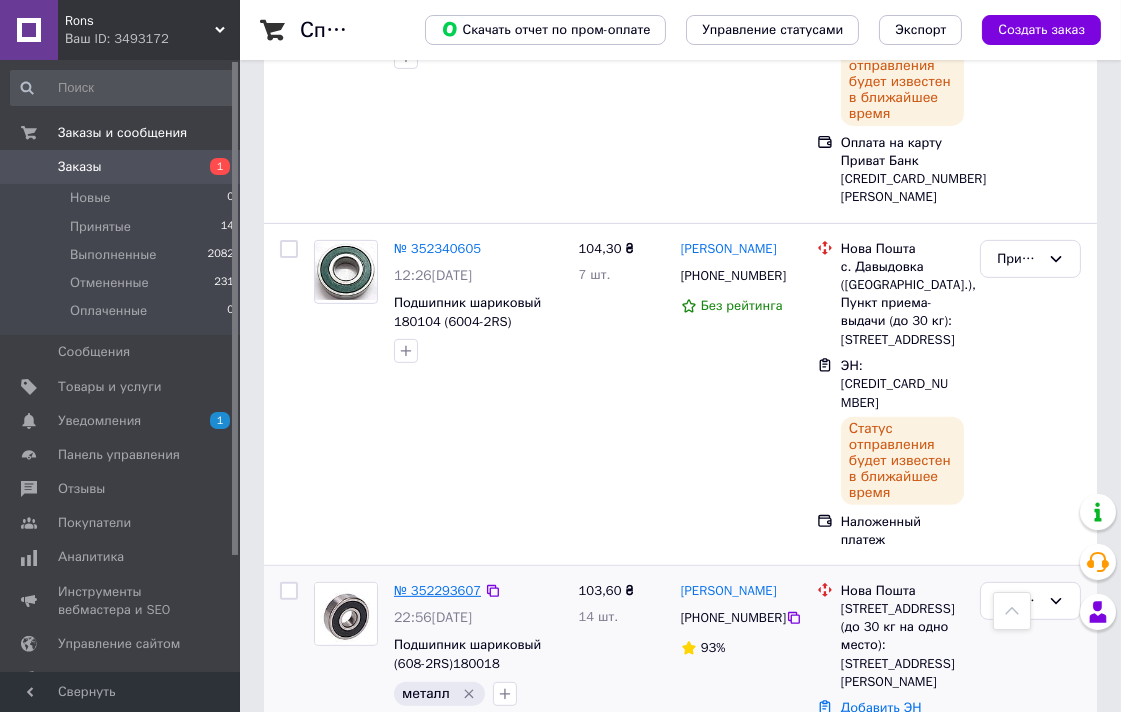 scroll, scrollTop: 1222, scrollLeft: 0, axis: vertical 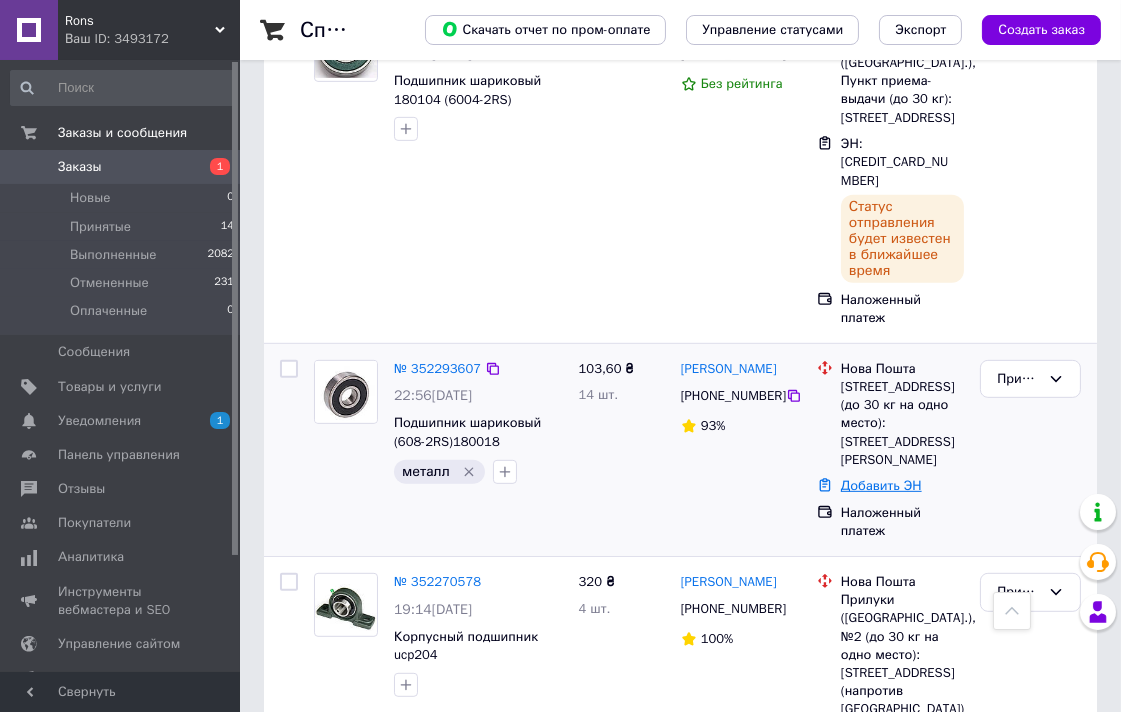 click on "Добавить ЭН" at bounding box center (881, 485) 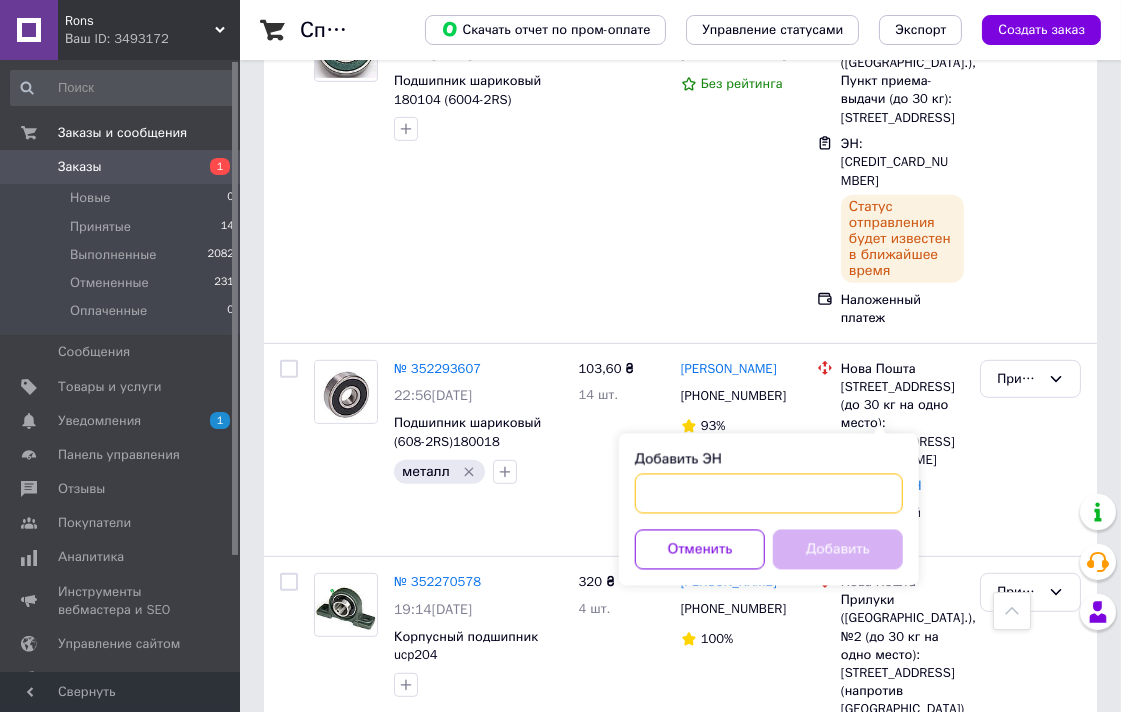 click on "Добавить ЭН" at bounding box center [769, 494] 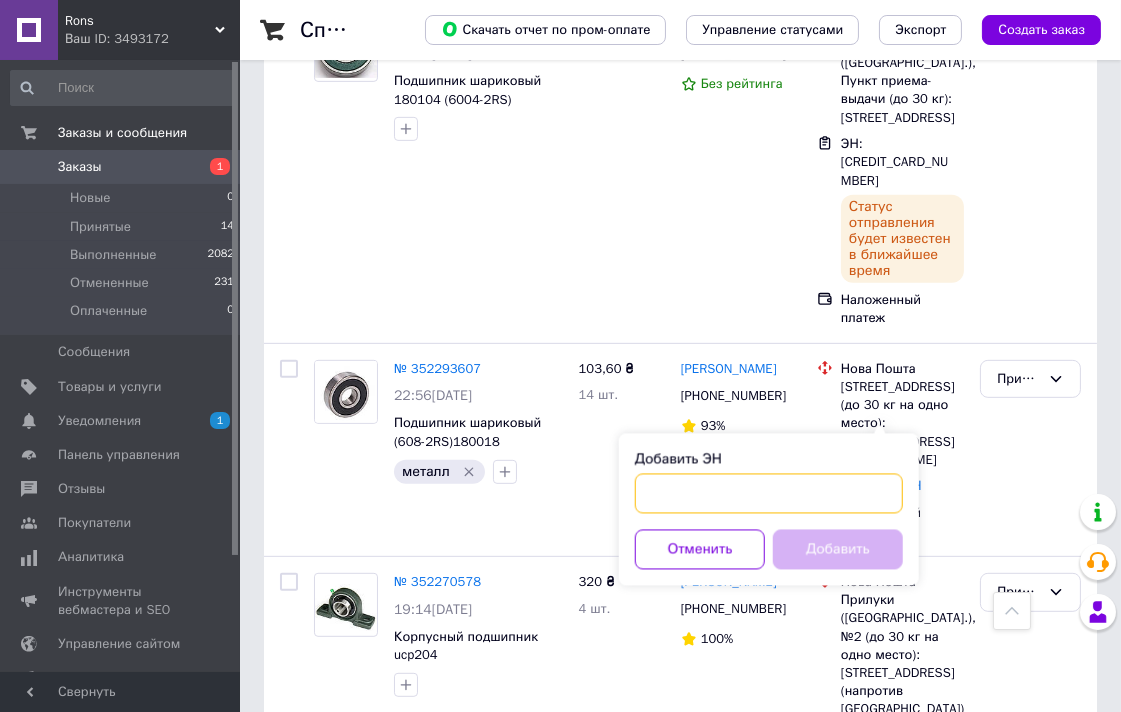 paste on "[CREDIT_CARD_NUMBER]" 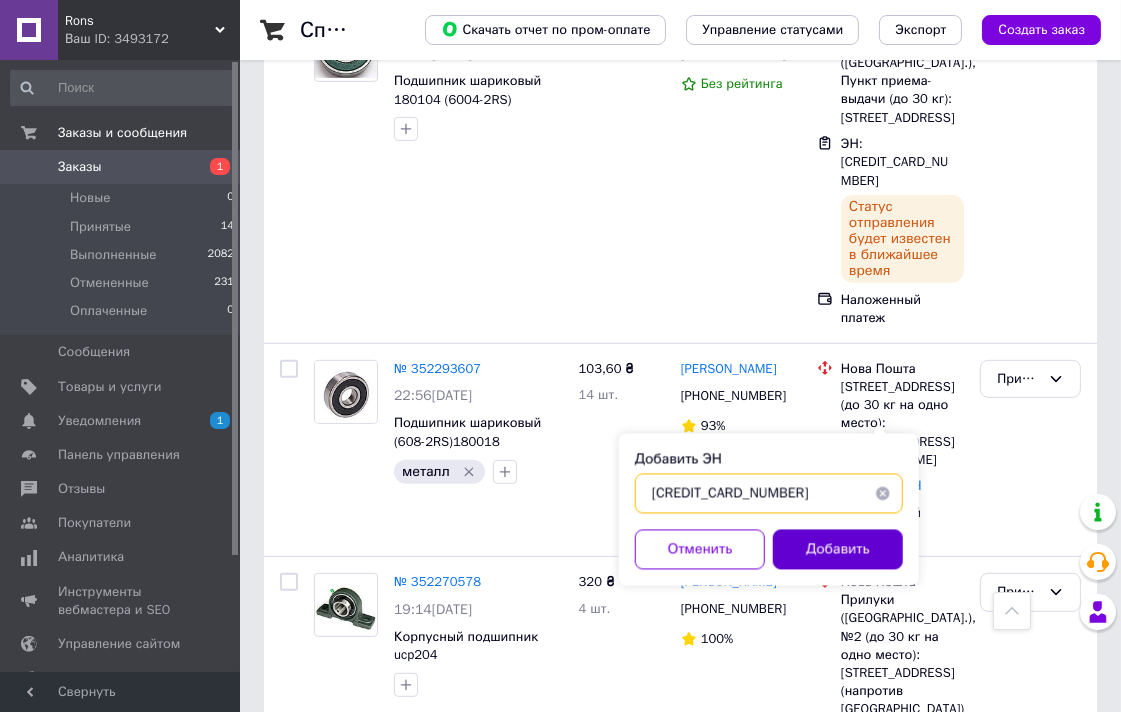 type on "[CREDIT_CARD_NUMBER]" 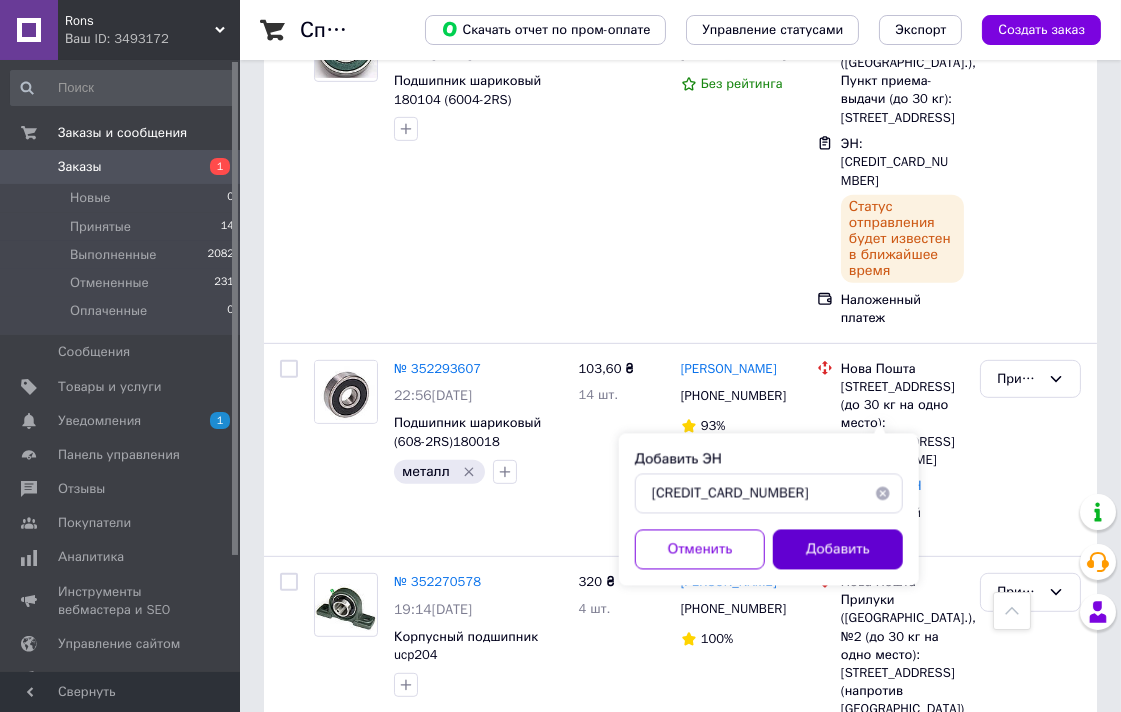 click on "Добавить" at bounding box center [838, 550] 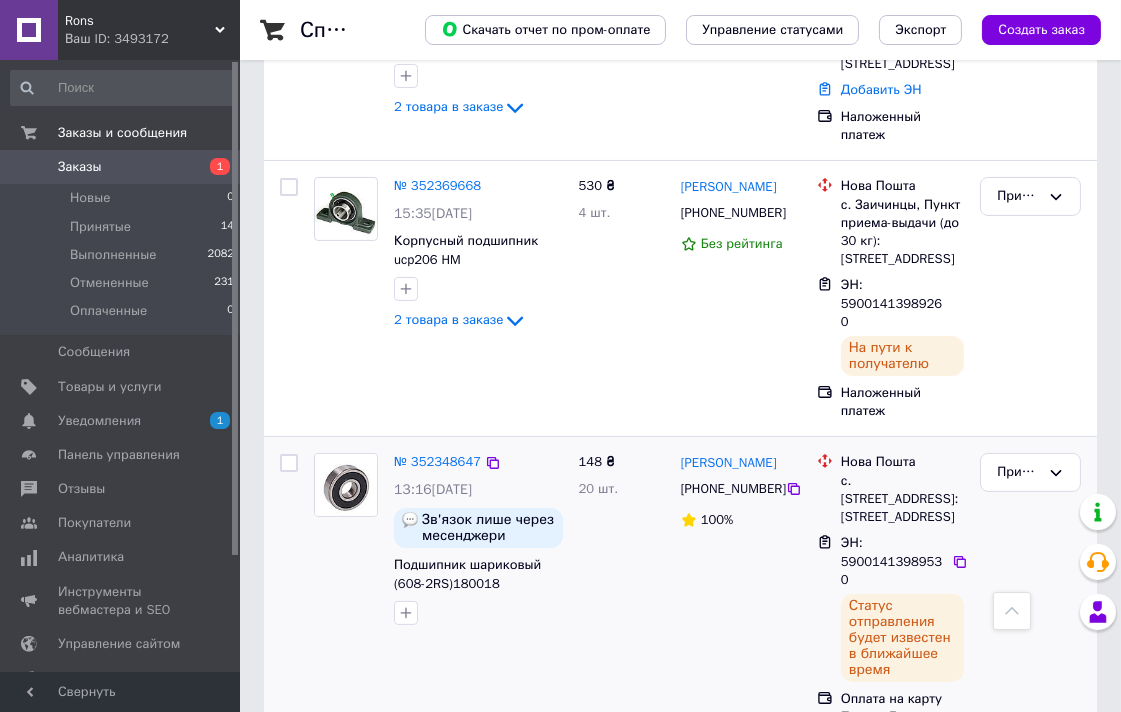 scroll, scrollTop: 0, scrollLeft: 0, axis: both 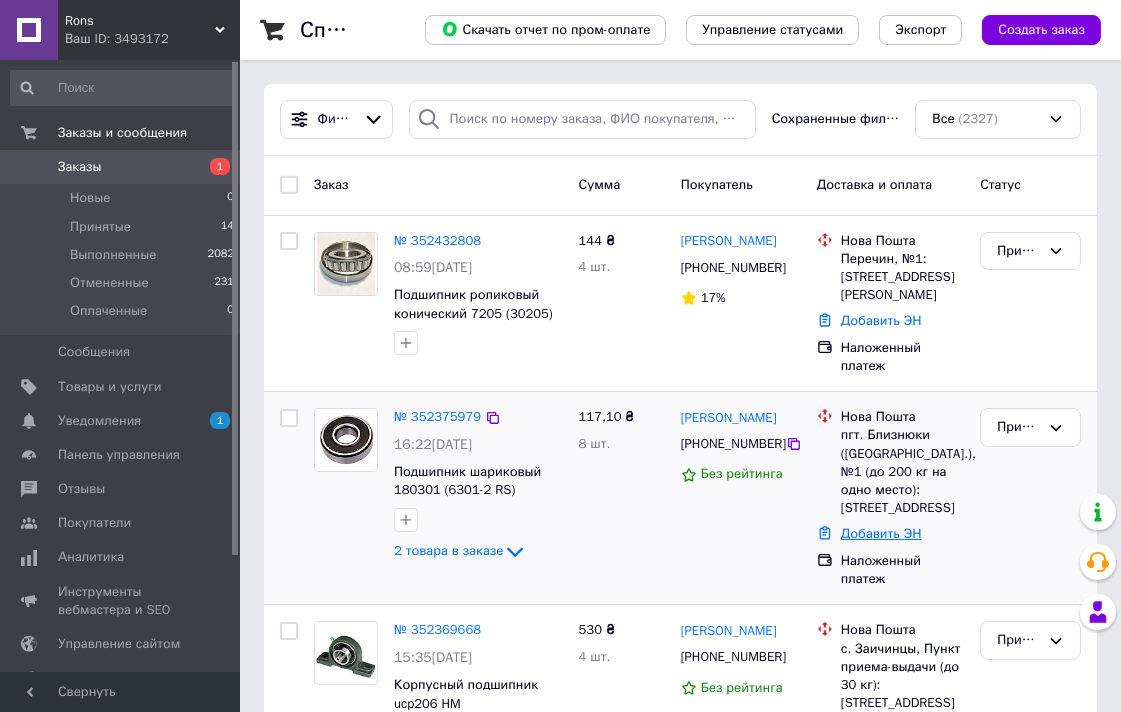 click on "Добавить ЭН" at bounding box center [881, 533] 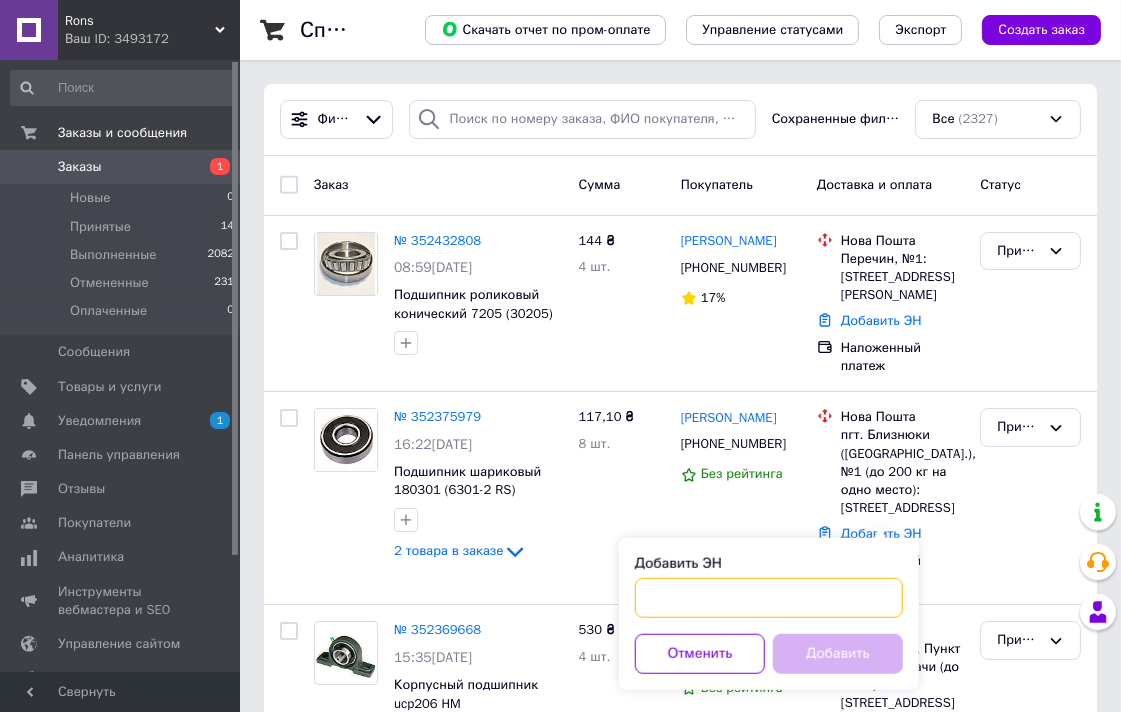 click on "Добавить ЭН" at bounding box center [769, 598] 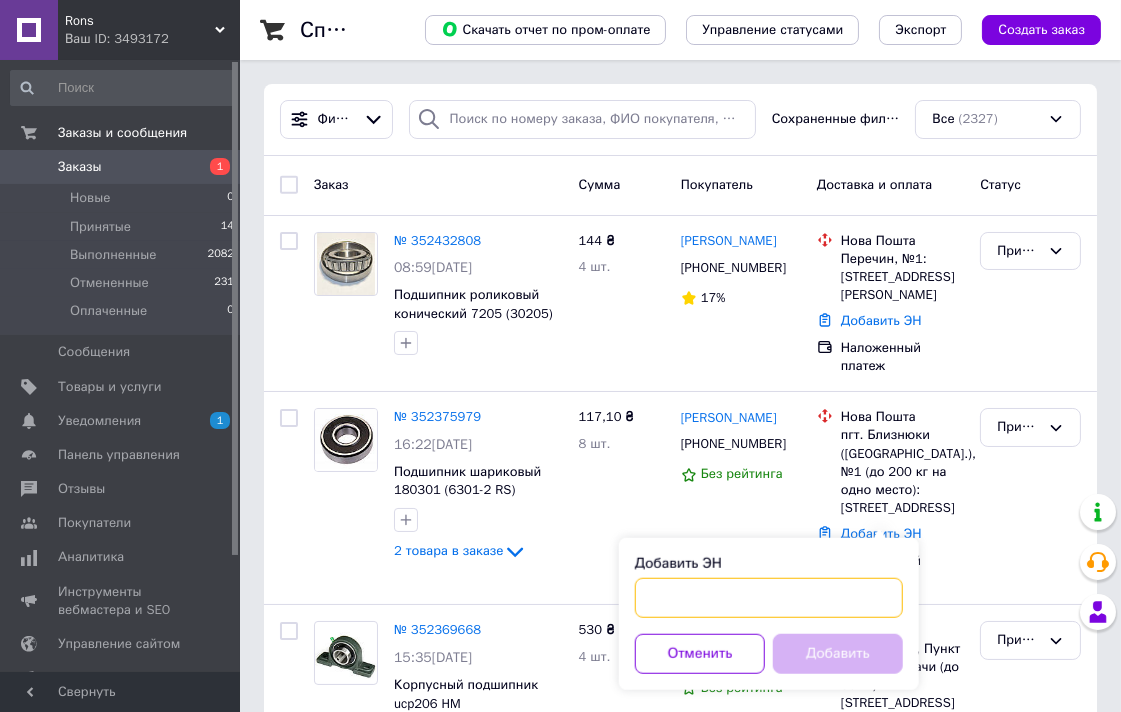 paste on "59001413988934" 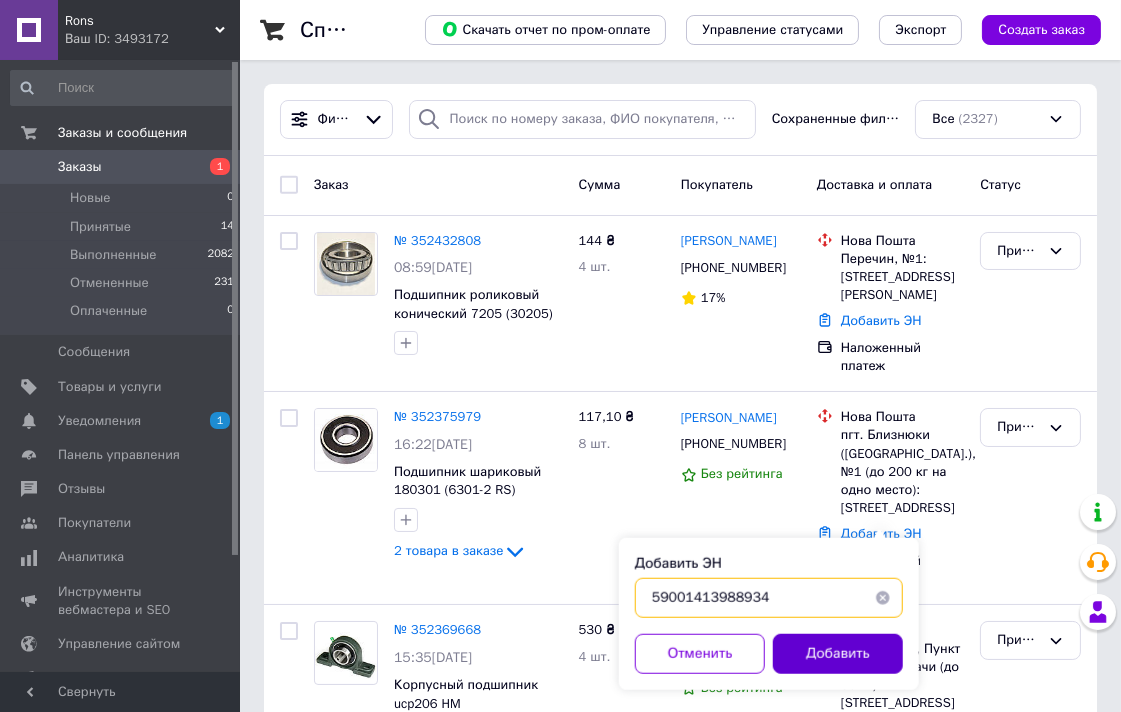 type on "59001413988934" 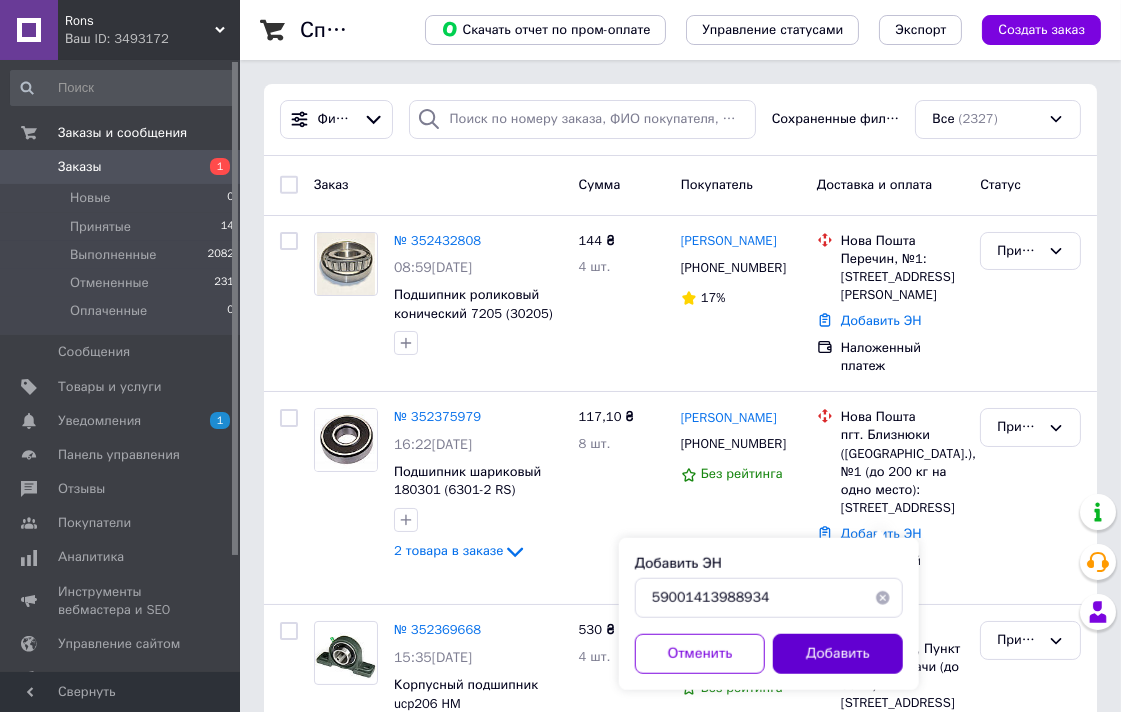 click on "Добавить" at bounding box center [838, 654] 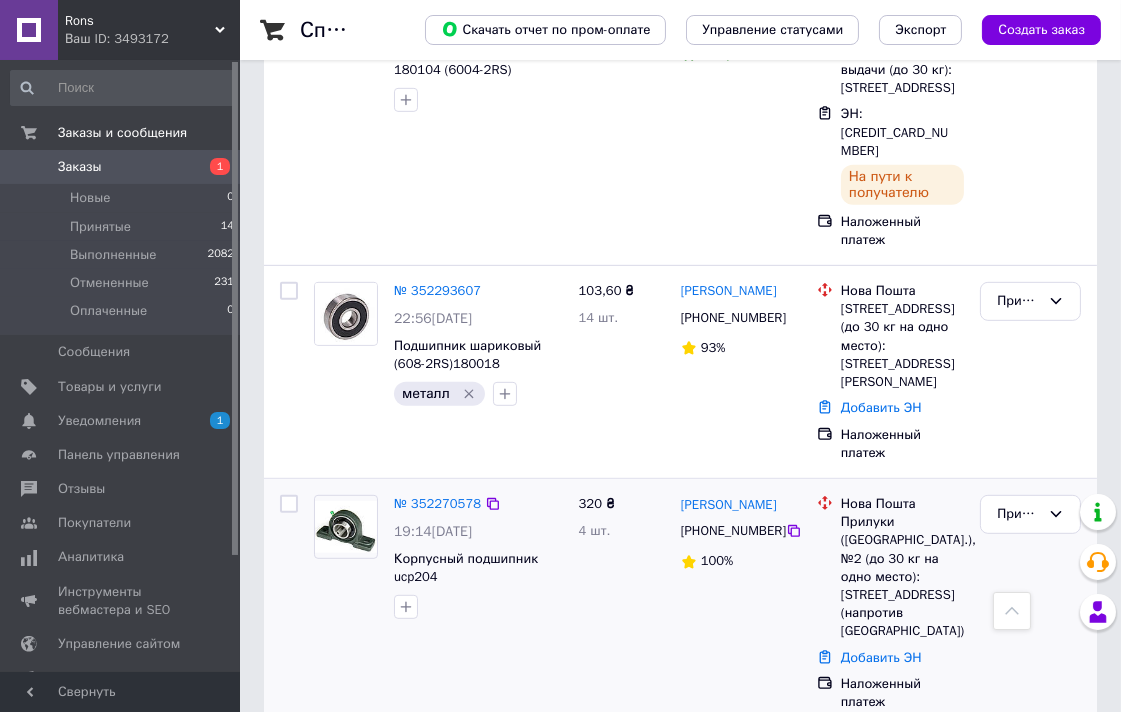 scroll, scrollTop: 1666, scrollLeft: 0, axis: vertical 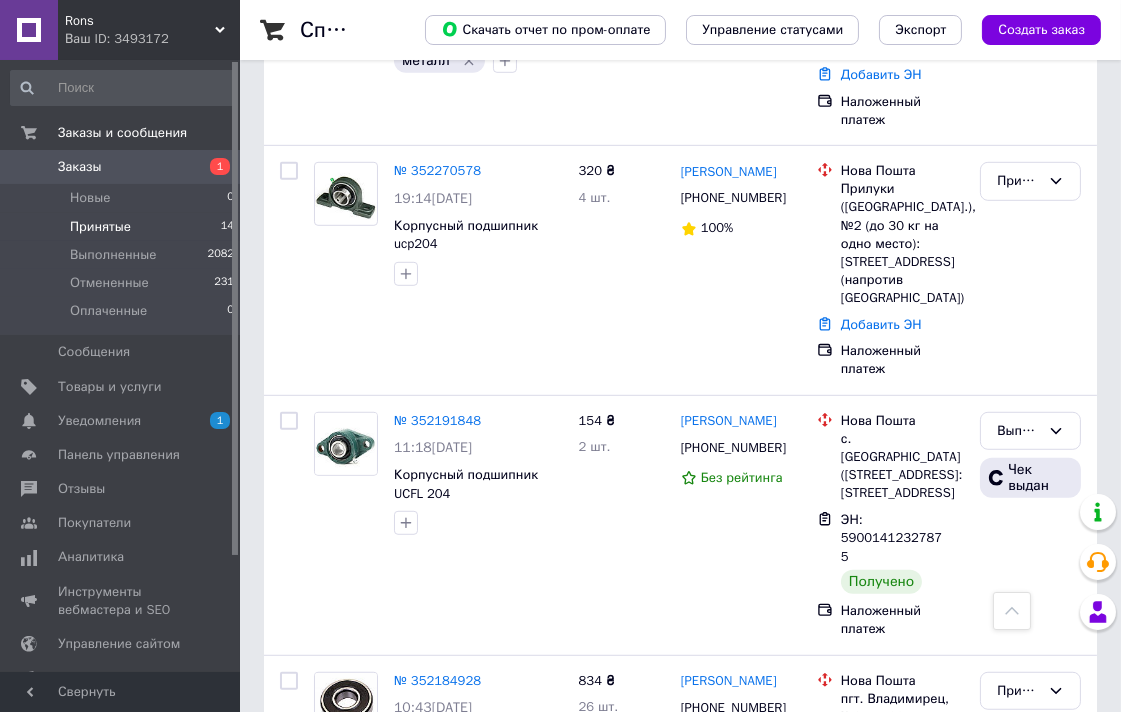 click on "Принятые" at bounding box center [100, 227] 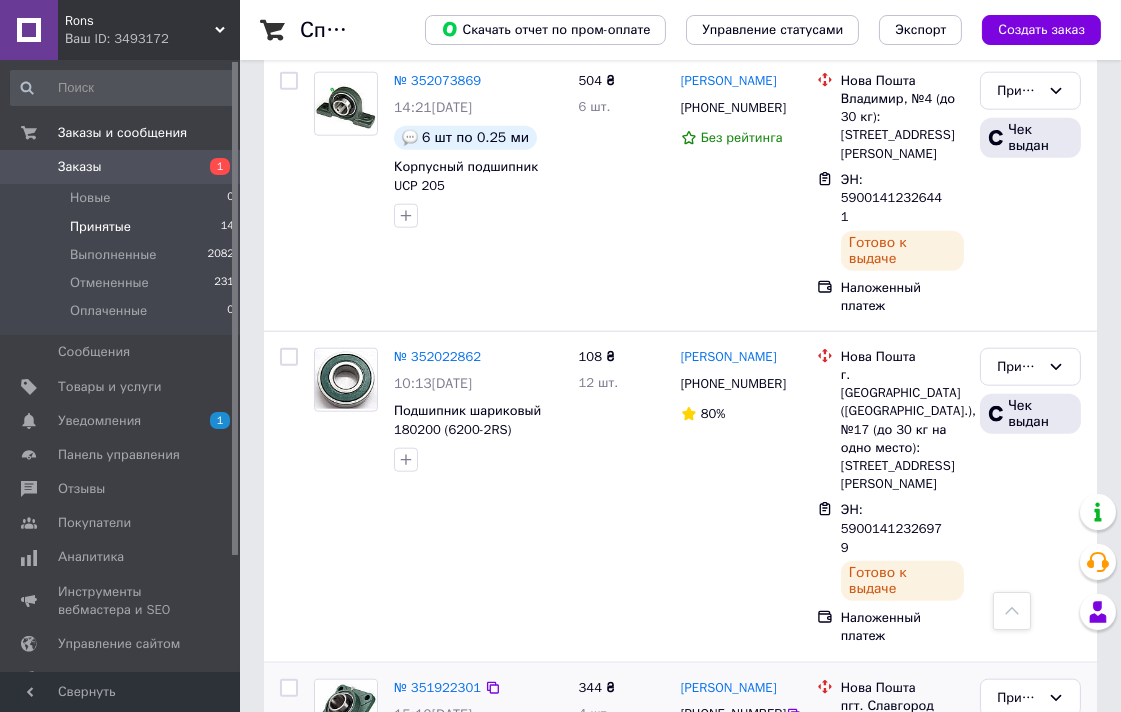 scroll, scrollTop: 2515, scrollLeft: 0, axis: vertical 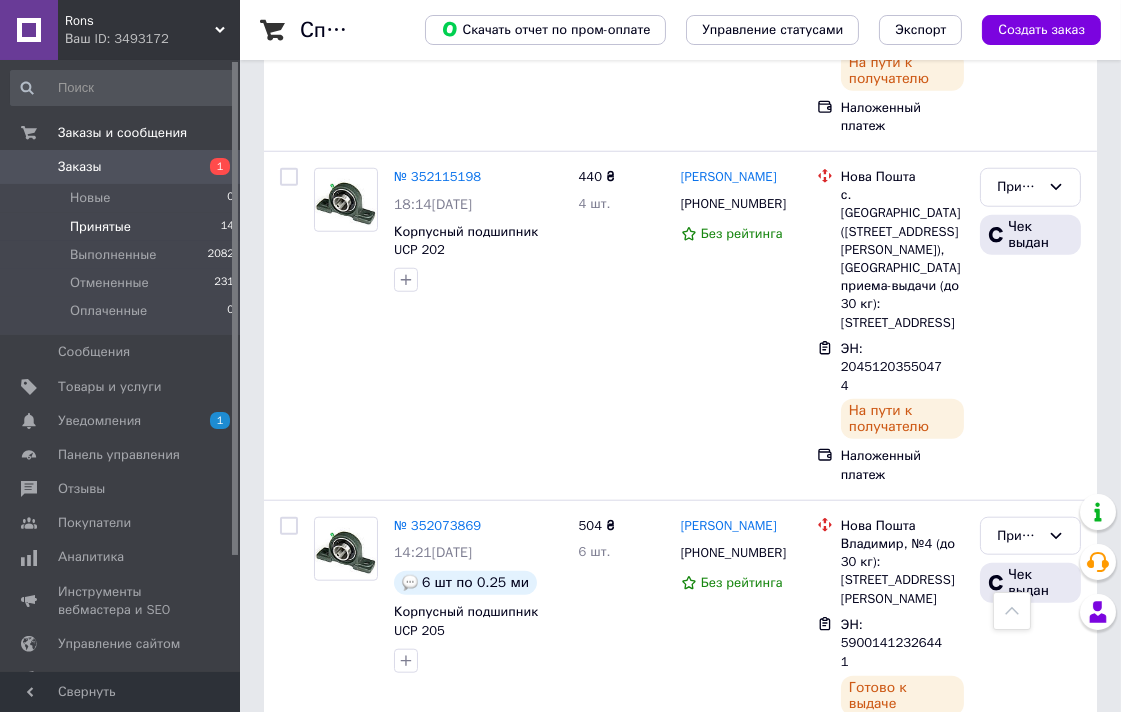 click on "Заказы" at bounding box center (80, 167) 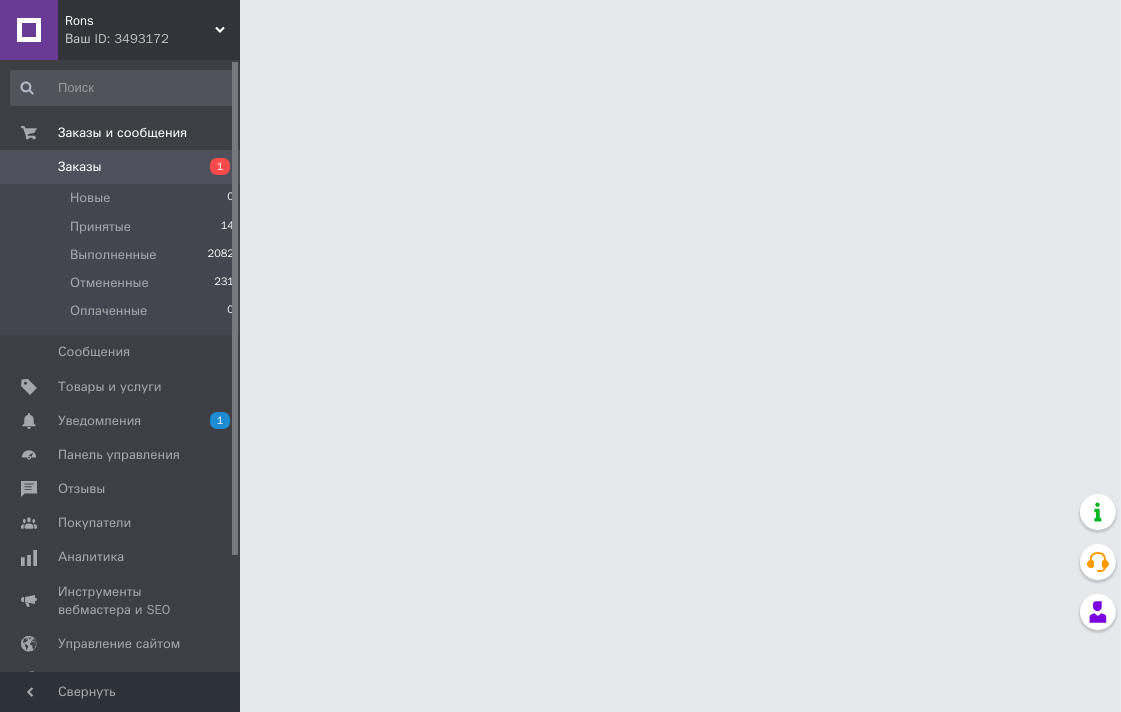 scroll, scrollTop: 0, scrollLeft: 0, axis: both 